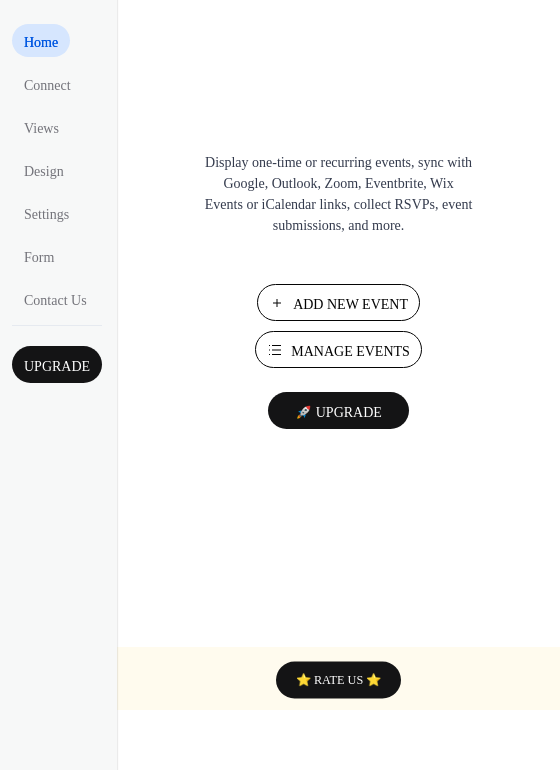 scroll, scrollTop: 0, scrollLeft: 0, axis: both 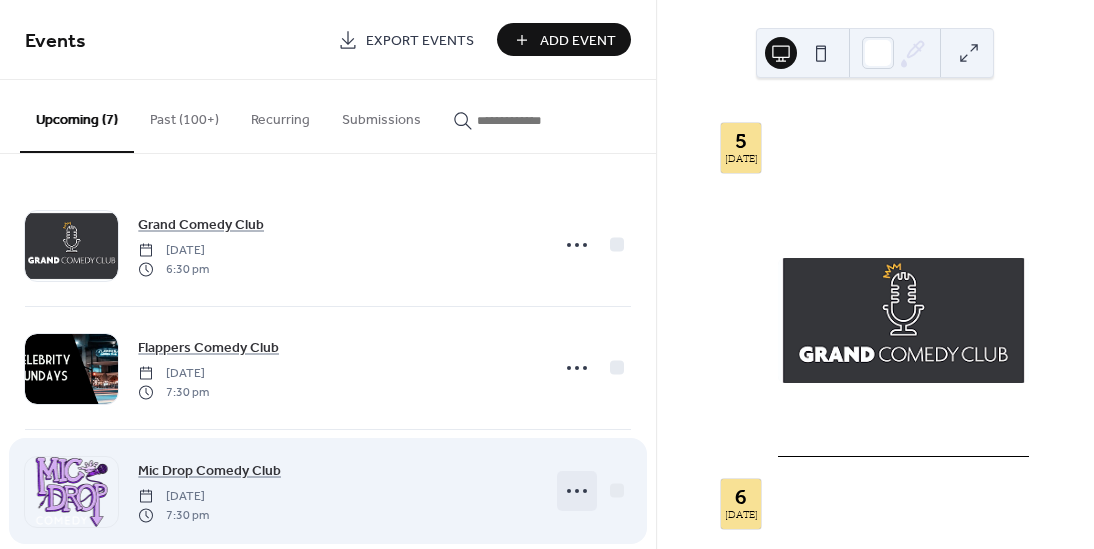 click 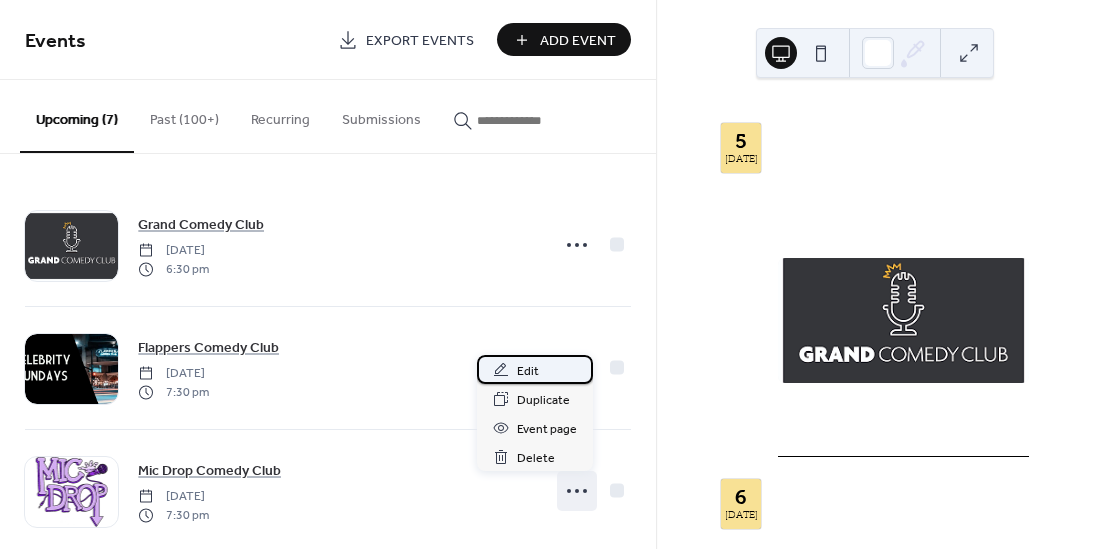 click on "Edit" at bounding box center (528, 371) 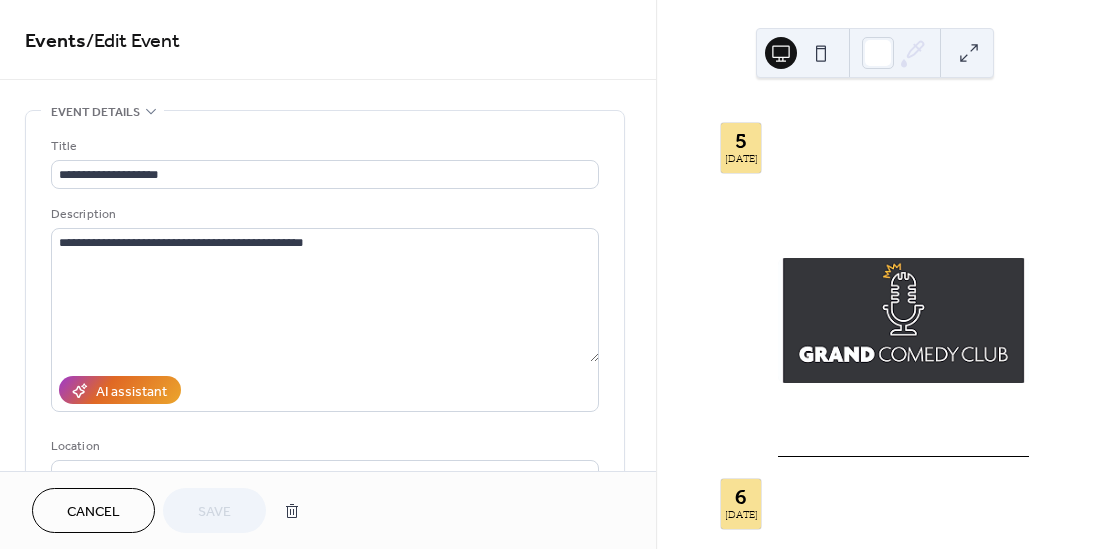 click on "**********" at bounding box center (328, 839) 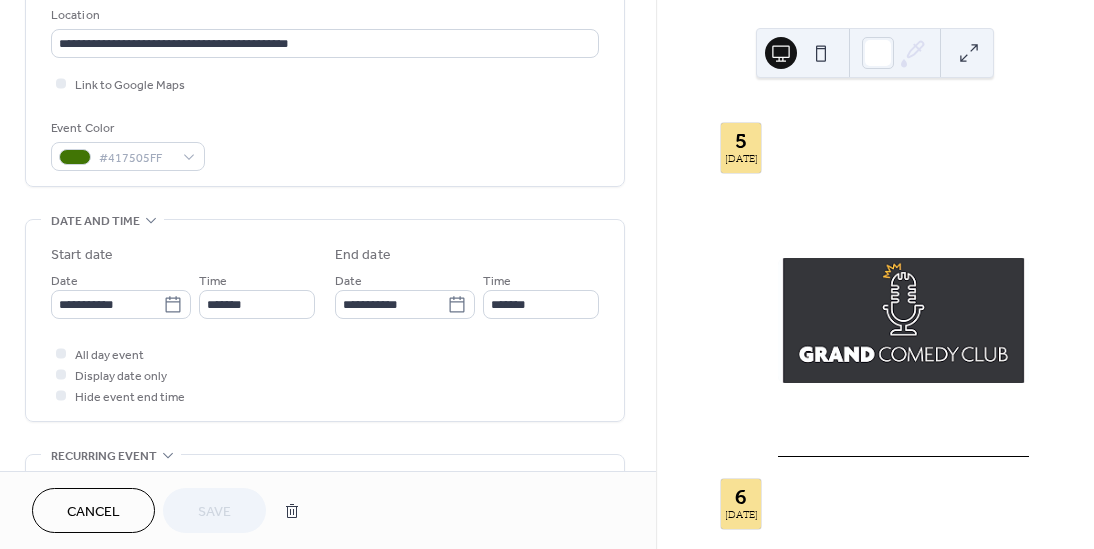 click on "**********" at bounding box center (328, 408) 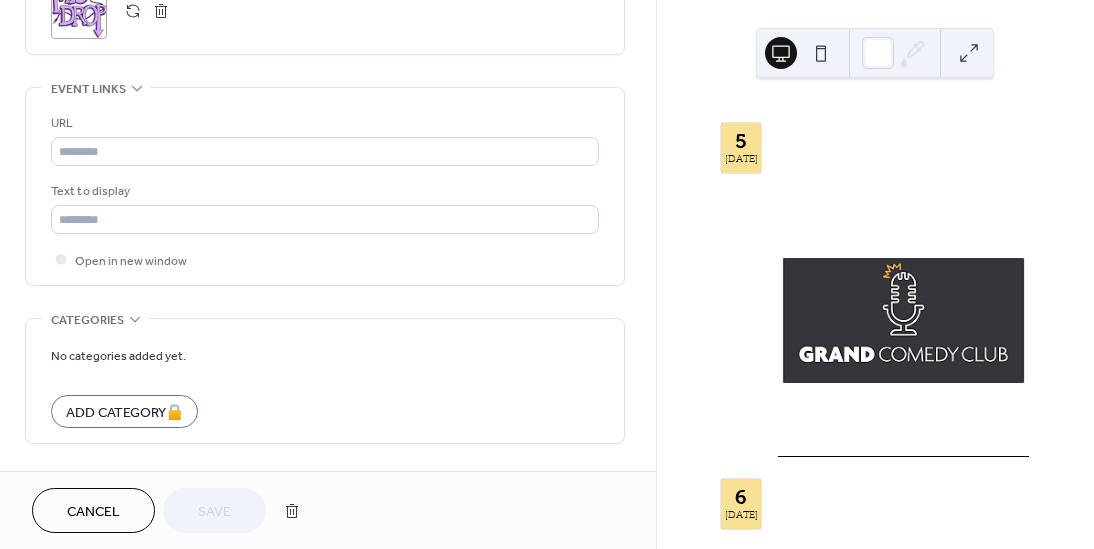 scroll, scrollTop: 1109, scrollLeft: 0, axis: vertical 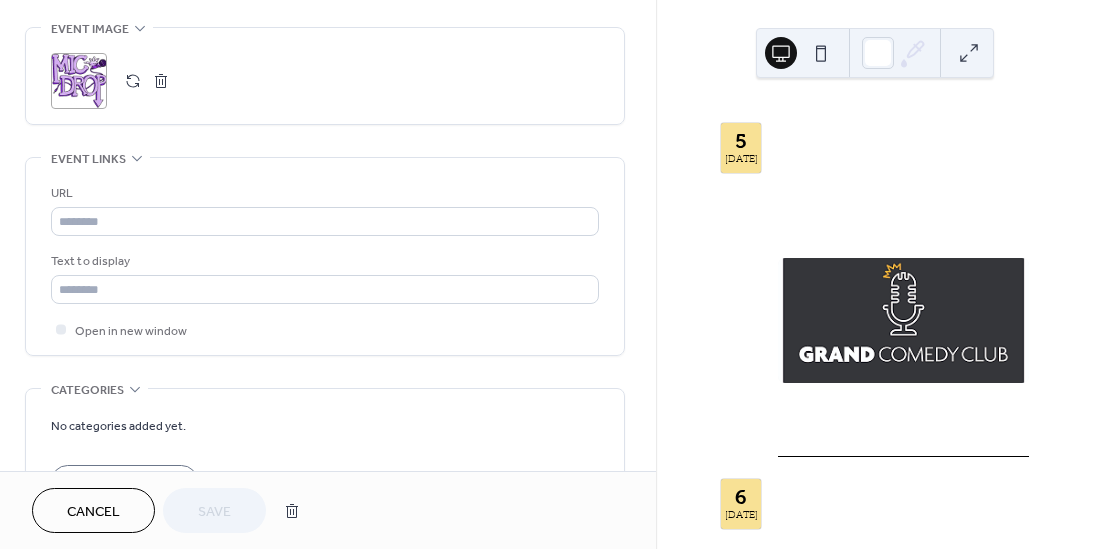 click on ";" at bounding box center [79, 81] 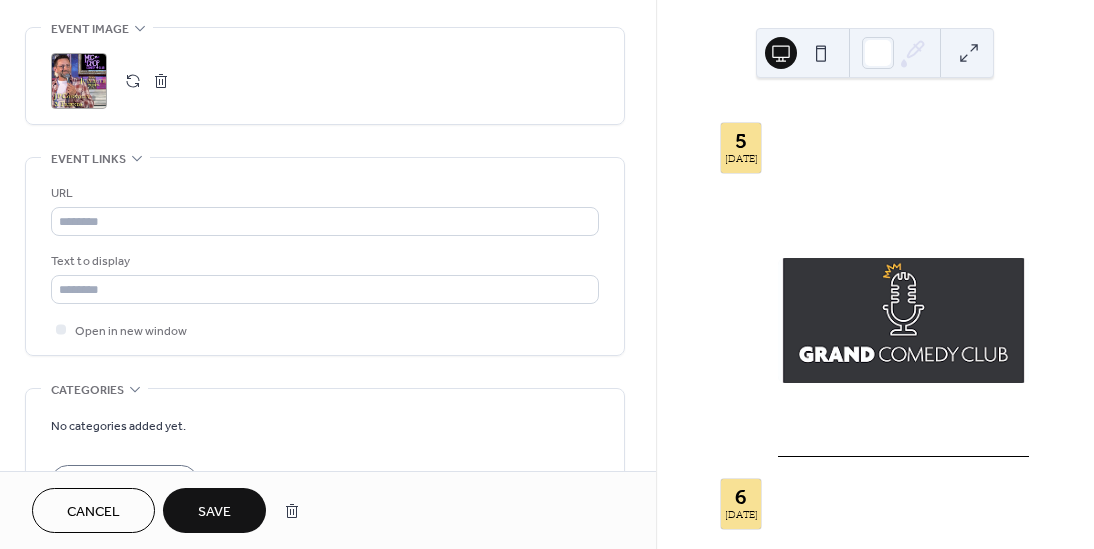 click on "Save" at bounding box center (214, 510) 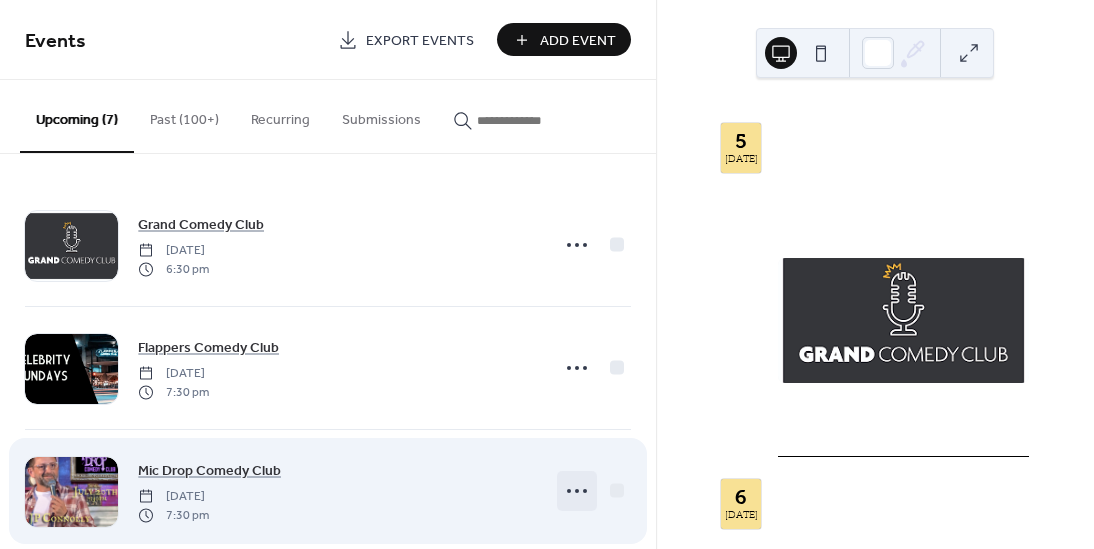 click 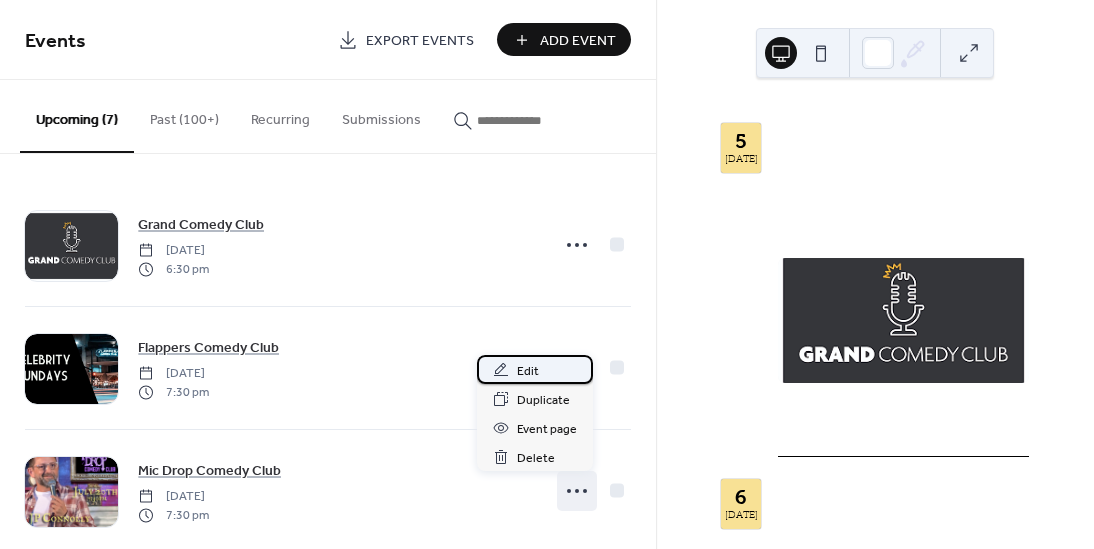 click on "Edit" at bounding box center [528, 371] 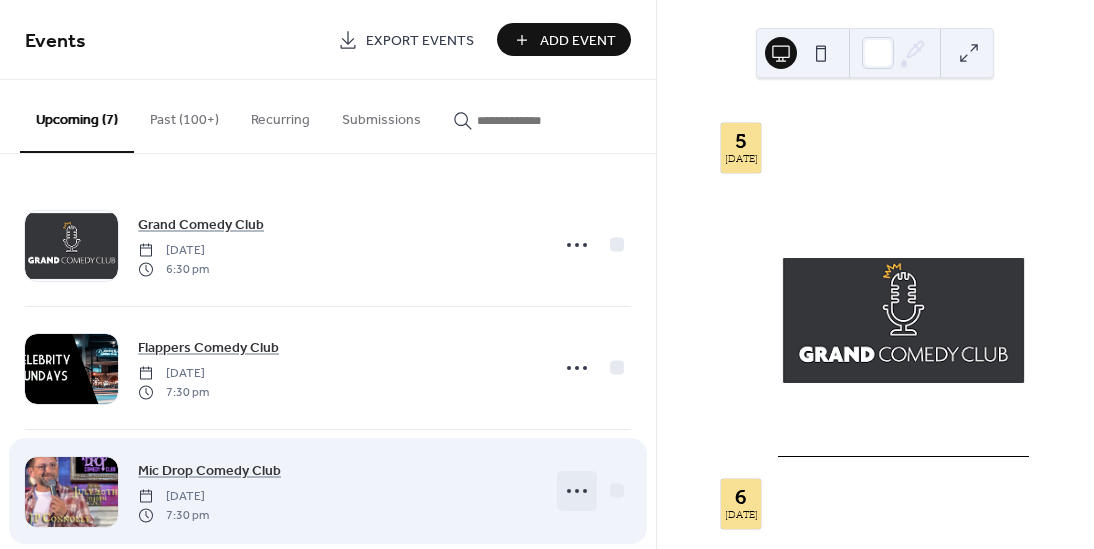 click on "Events Export Events Add Event Upcoming  (7) Past  (100+) Recurring  Submissions  Grand Comedy Club Saturday, July 5, 2025 6:30 pm Flappers Comedy Club Sunday, July 6, 2025 7:30 pm Mic Drop Comedy Club Sunday, July 20, 2025 7:30 pm Burbank Comedy Festival  Wednesday, August 13, 2025 7:30 pm Burbank Comedy Festival Thursday, August 14, 2025 7:30 pm SD Fundraiser @Phame Theater Saturday, September 6, 2025 6:00 pm "Laughs for Leathernecks" @Irvine Improv Monday, October 6, 2025 7:00 pm Cancel" at bounding box center (328, 274) 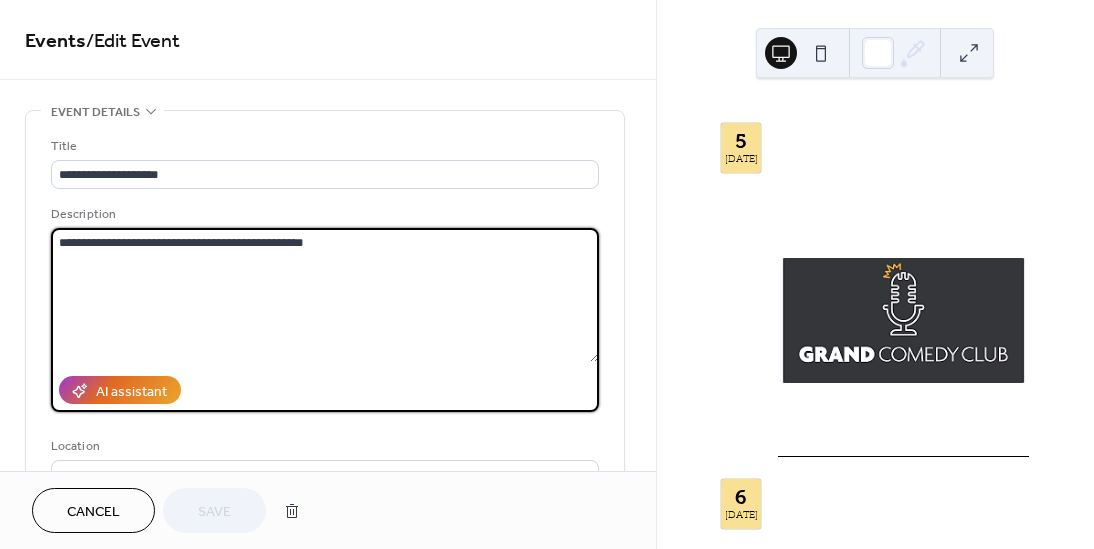 click on "**********" at bounding box center [325, 295] 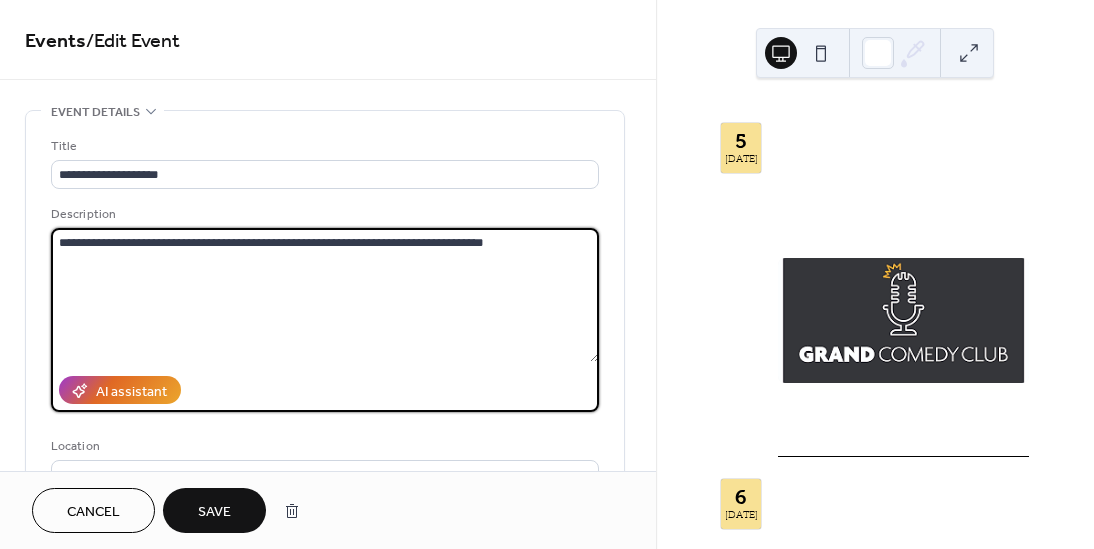 type on "**********" 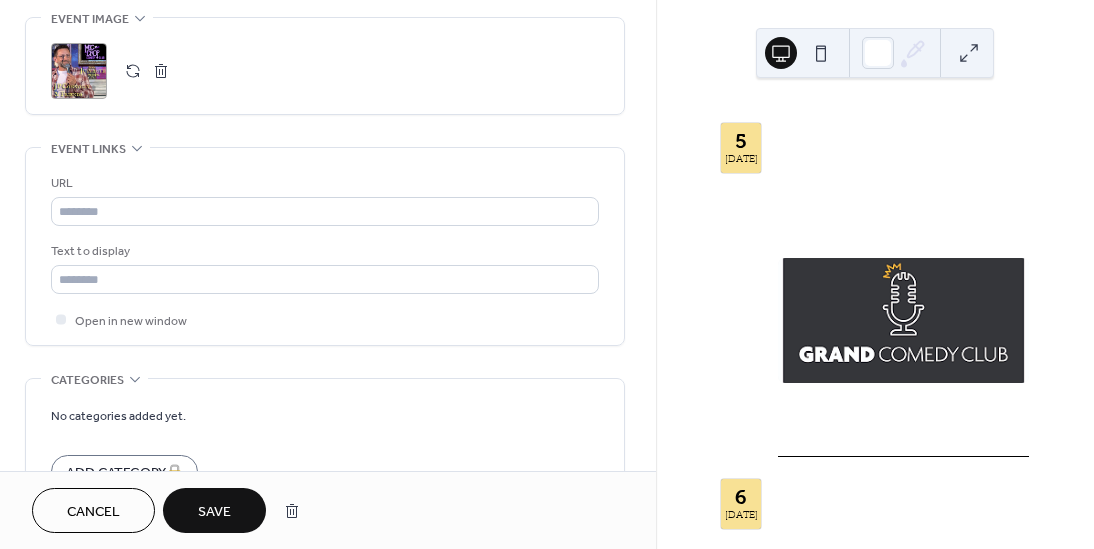 scroll, scrollTop: 984, scrollLeft: 0, axis: vertical 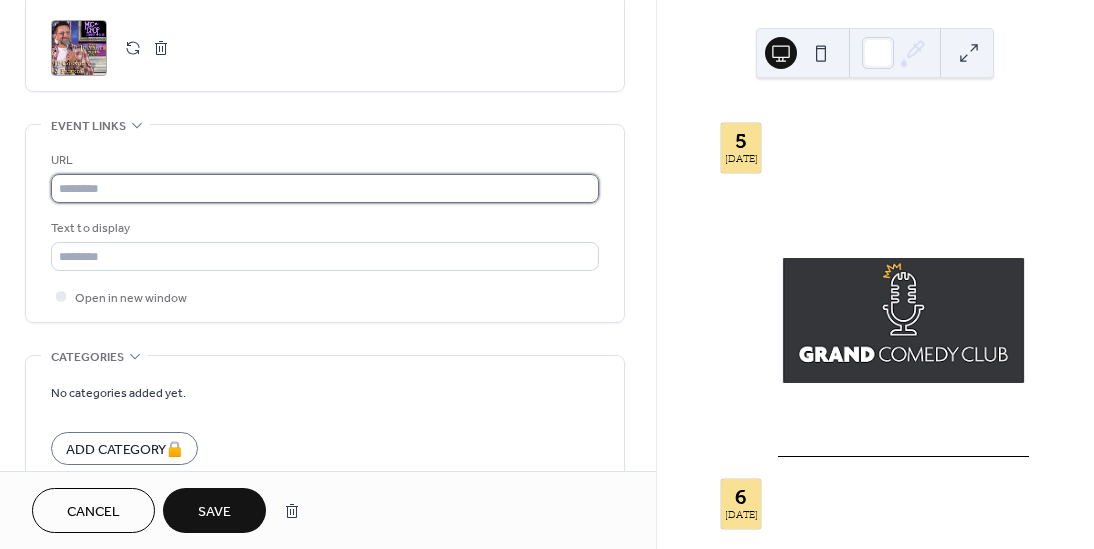click at bounding box center (325, 188) 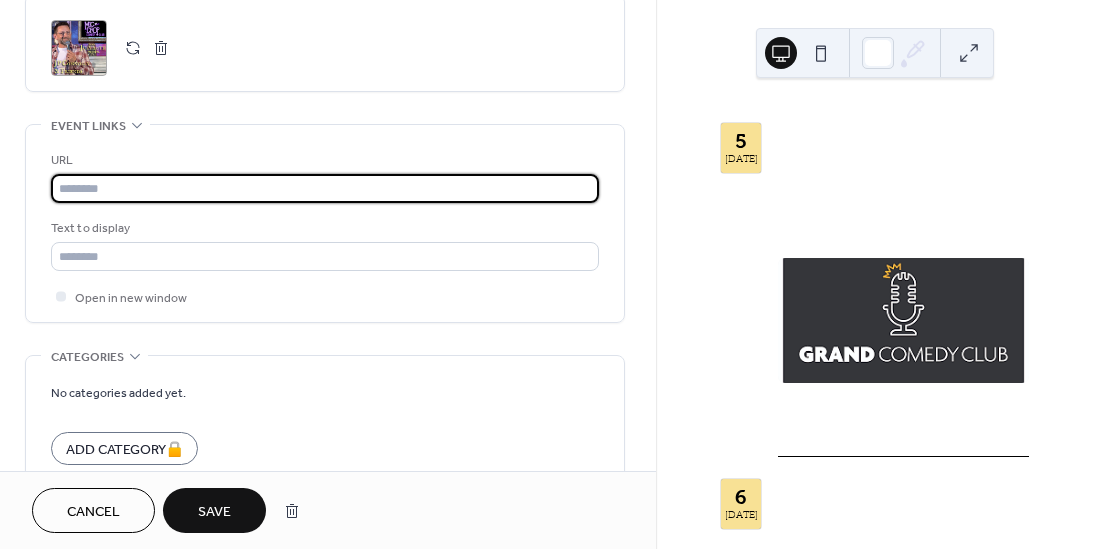 paste on "**********" 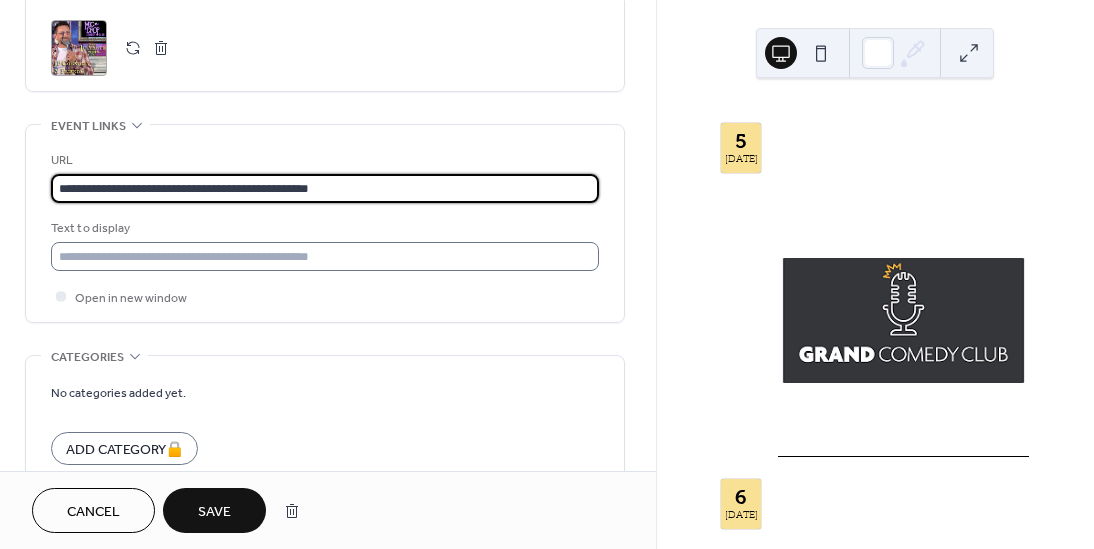 type on "**********" 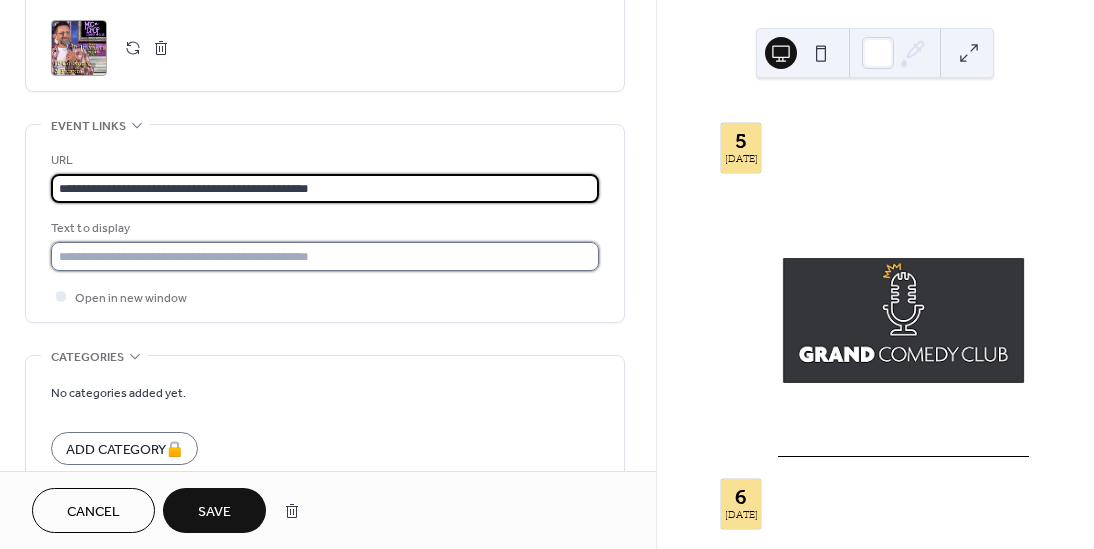 click at bounding box center [325, 256] 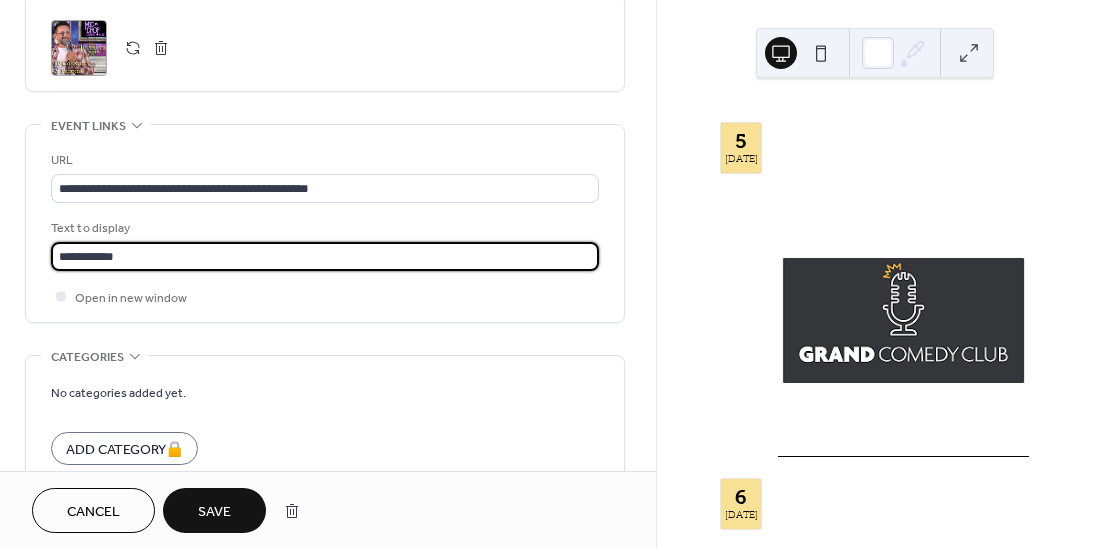 type on "**********" 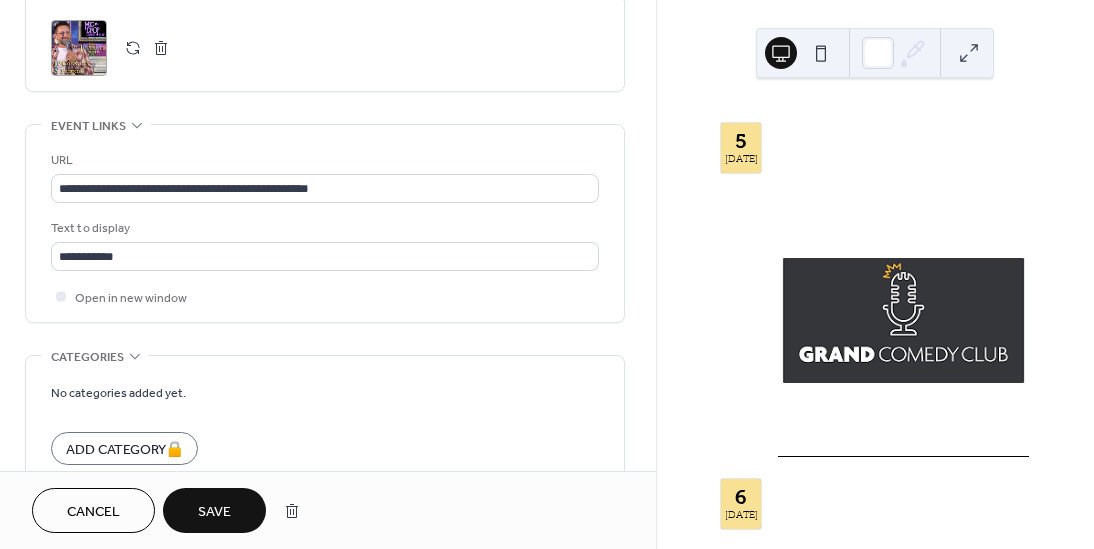 click on "Save" at bounding box center (214, 512) 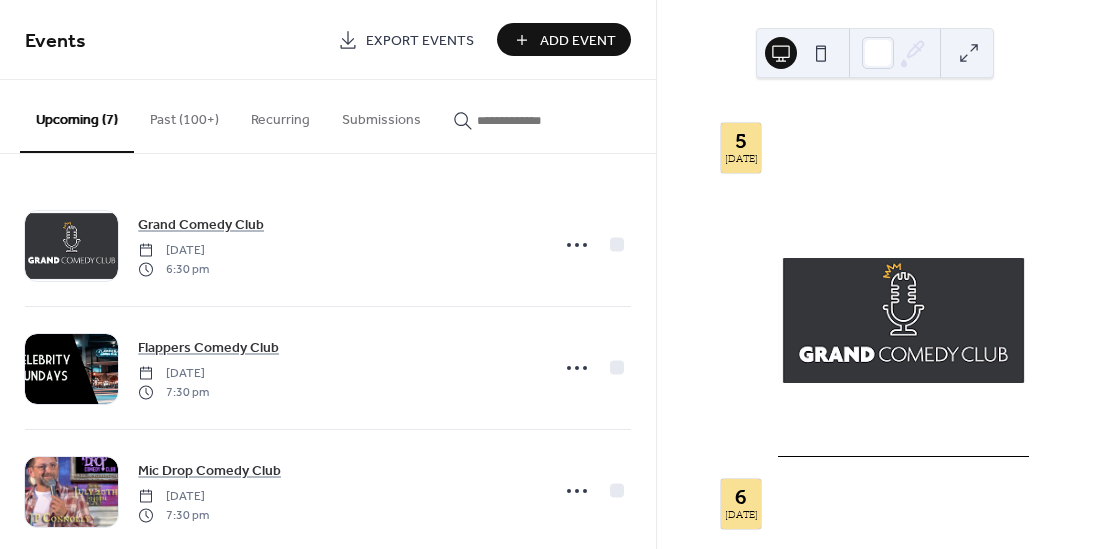 scroll, scrollTop: 319, scrollLeft: 0, axis: vertical 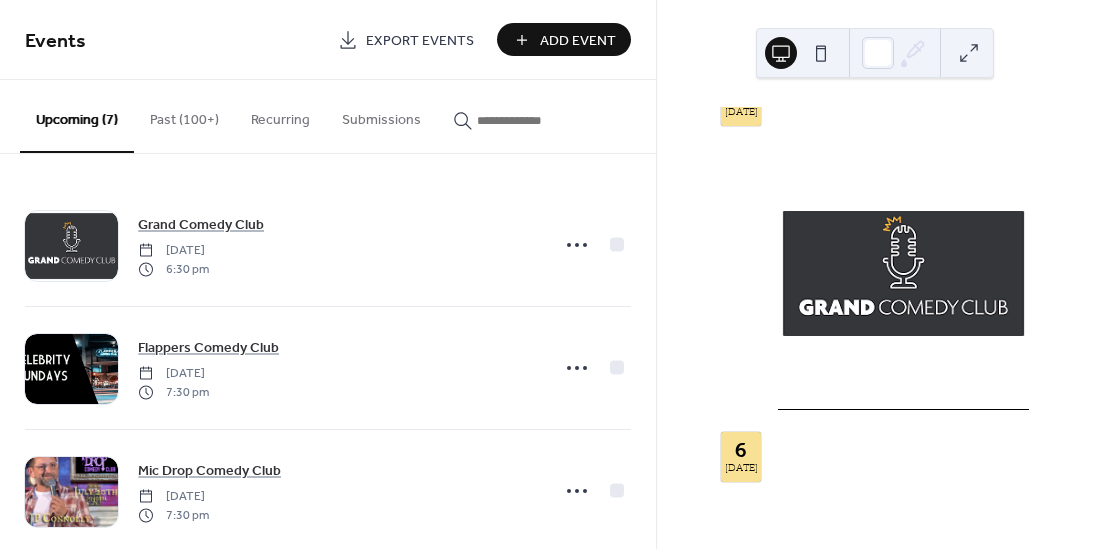 click on "Upcoming  (7) Past  (100+) Recurring  Submissions" at bounding box center [328, 117] 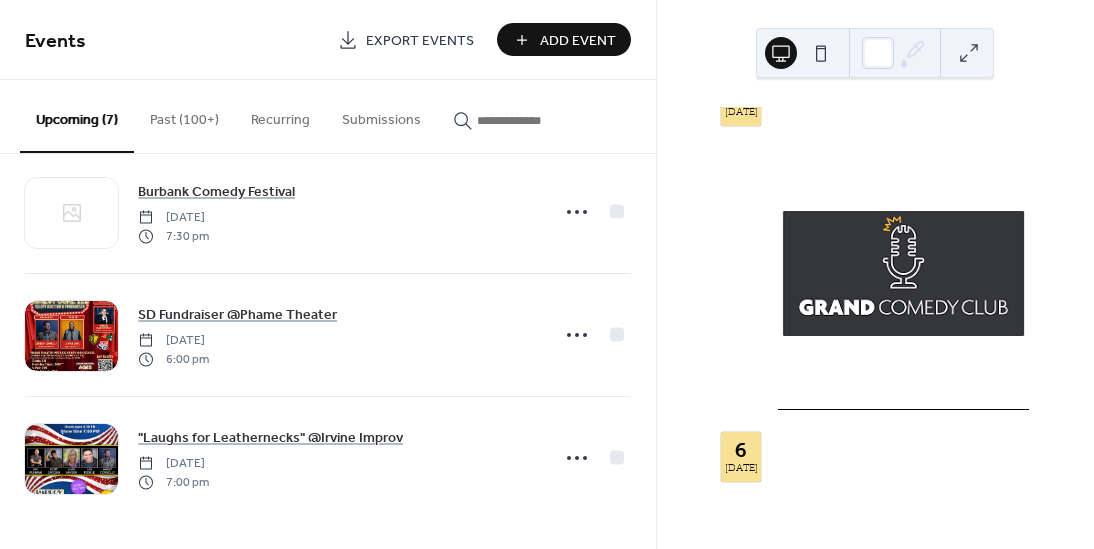 scroll, scrollTop: 383, scrollLeft: 0, axis: vertical 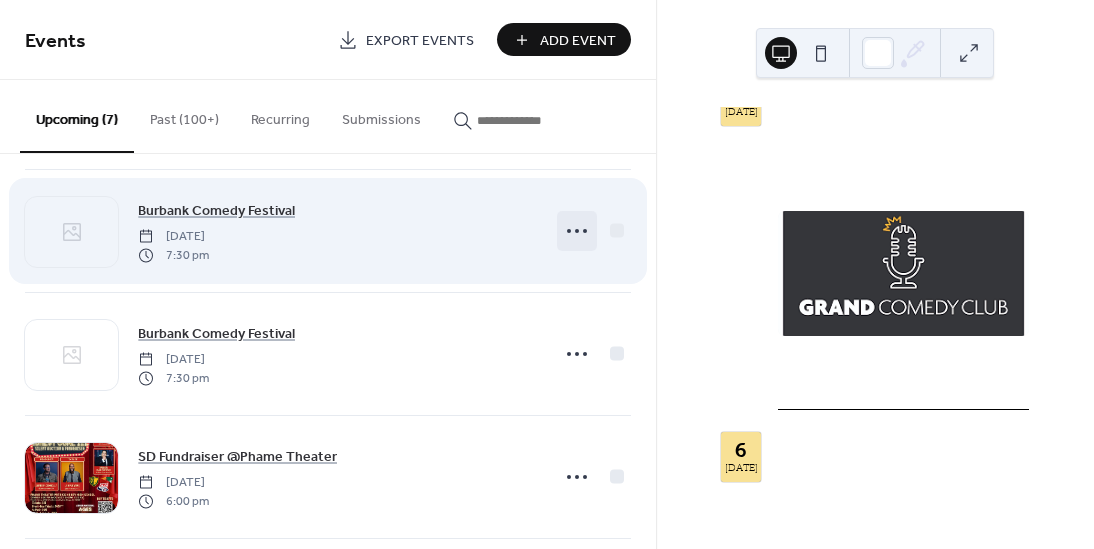 click 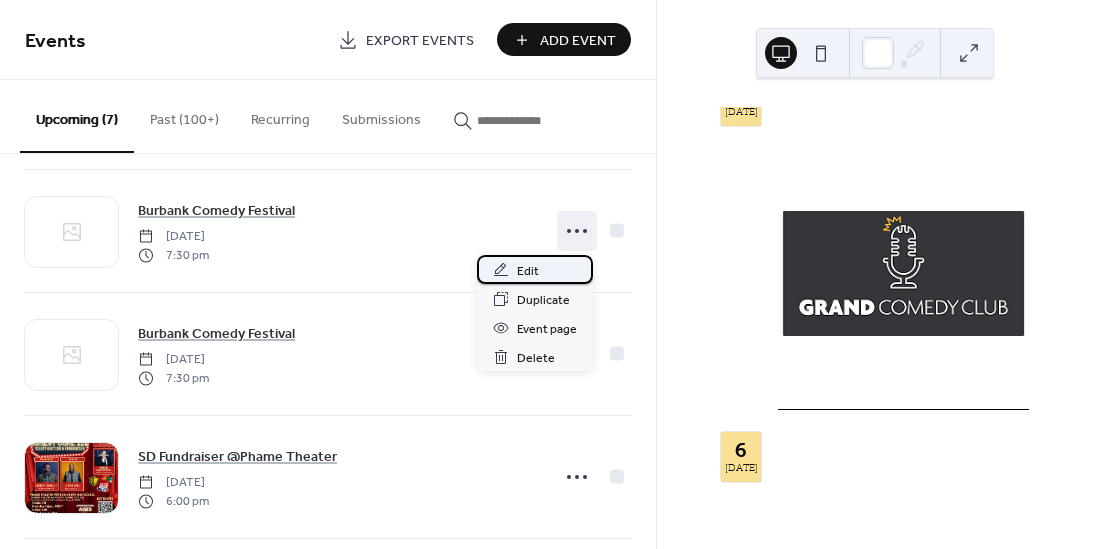 click on "Edit" at bounding box center [528, 271] 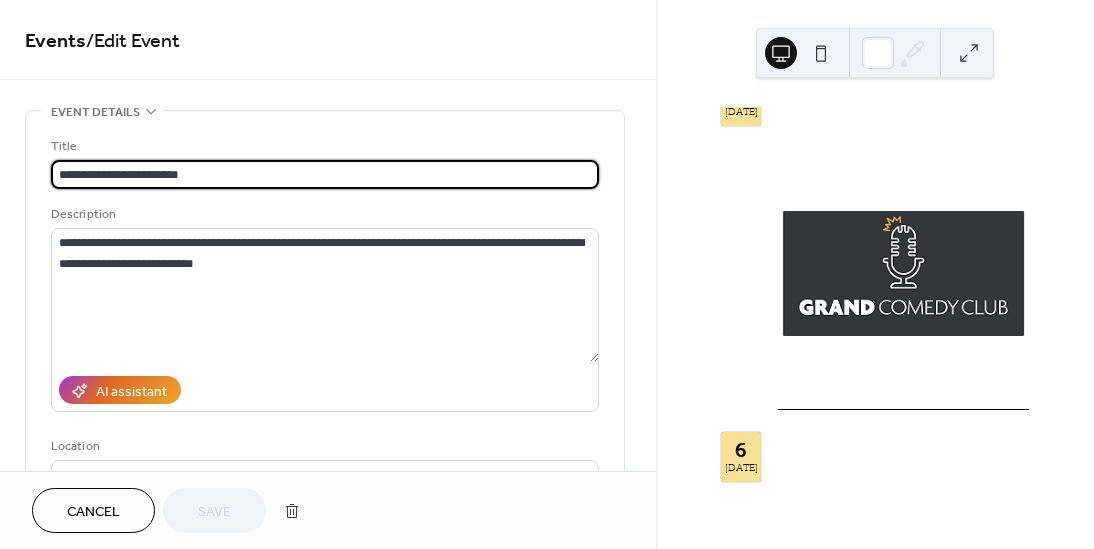 click on "**********" at bounding box center [328, 839] 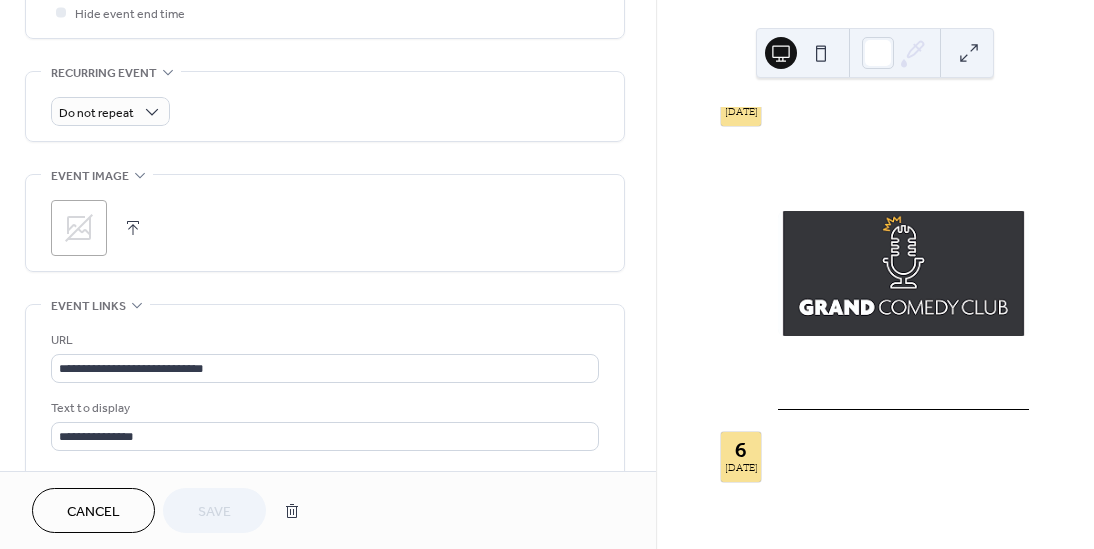scroll, scrollTop: 787, scrollLeft: 0, axis: vertical 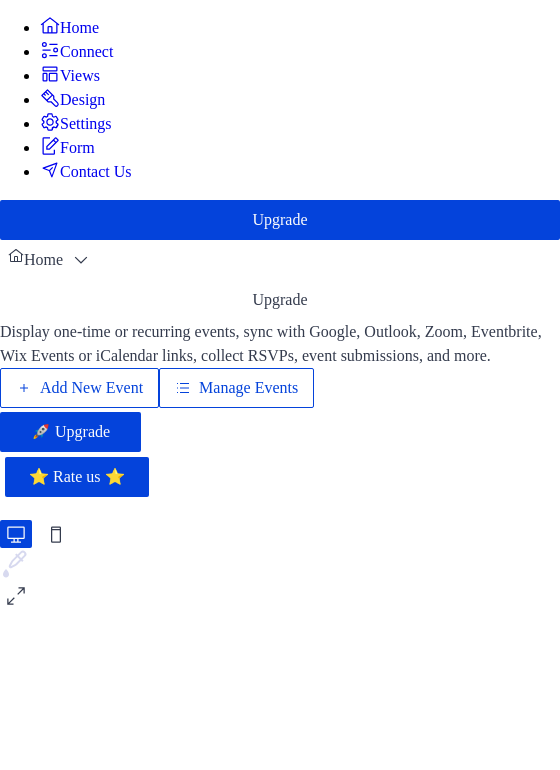 click on "Manage Events" at bounding box center (248, 388) 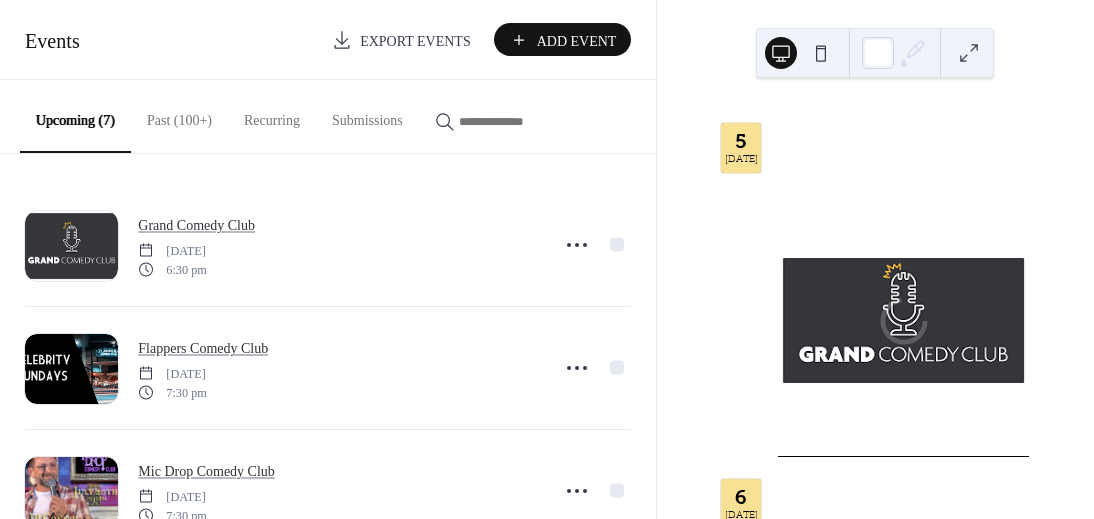 scroll, scrollTop: 0, scrollLeft: 0, axis: both 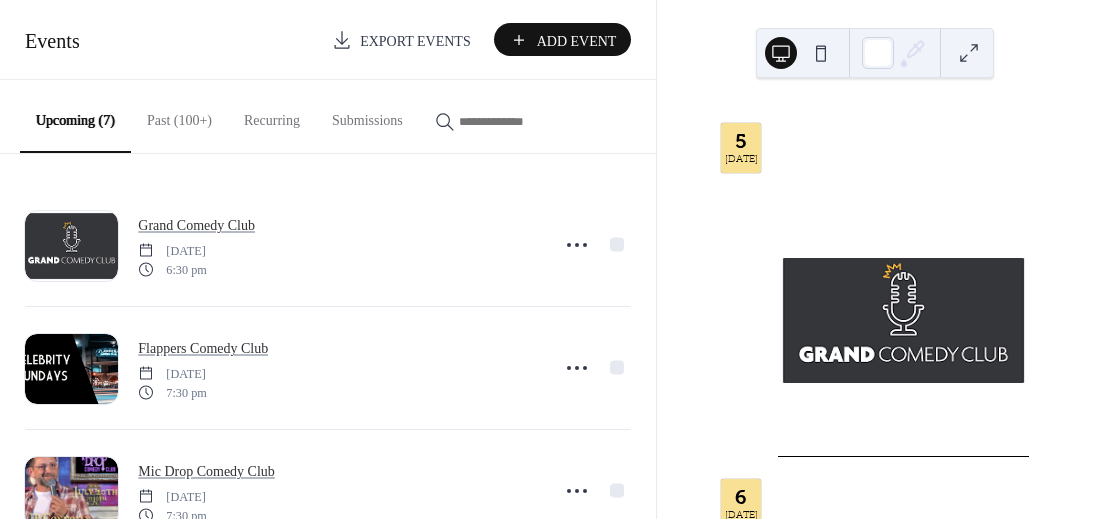 click on "Grand Comedy Club [DATE] 6:30 pm Flappers Comedy Club [DATE] 7:30 pm Mic Drop Comedy Club [DATE] 7:30 pm Burbank Comedy Festival  [DATE] 7:30 pm Burbank Comedy Festival [DATE] 7:30 pm SD Fundraiser @Phame Theater [DATE] 6:00 pm "Laughs for Leathernecks" @Irvine Improv [DATE] 7:00 pm" at bounding box center (328, 336) 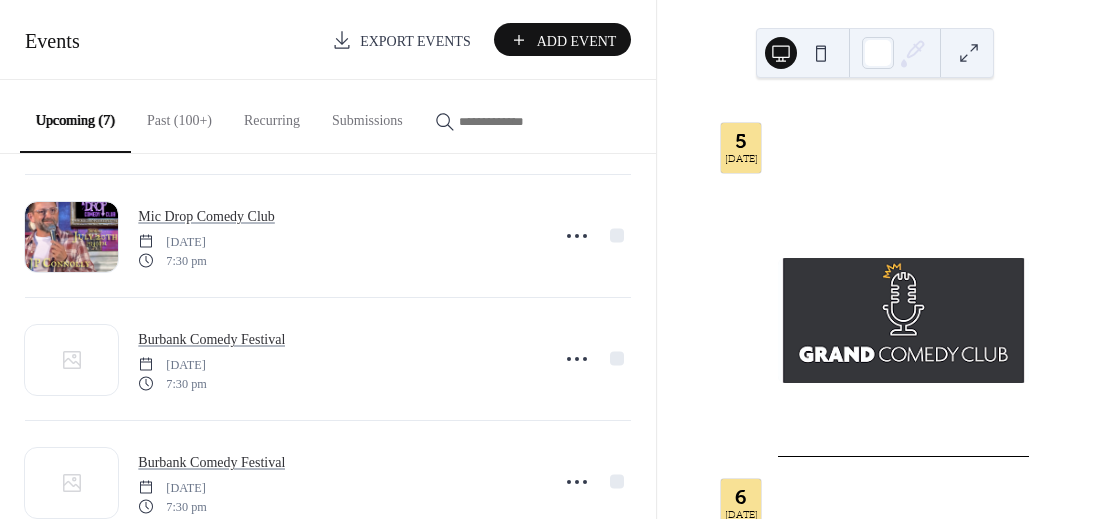 scroll, scrollTop: 412, scrollLeft: 0, axis: vertical 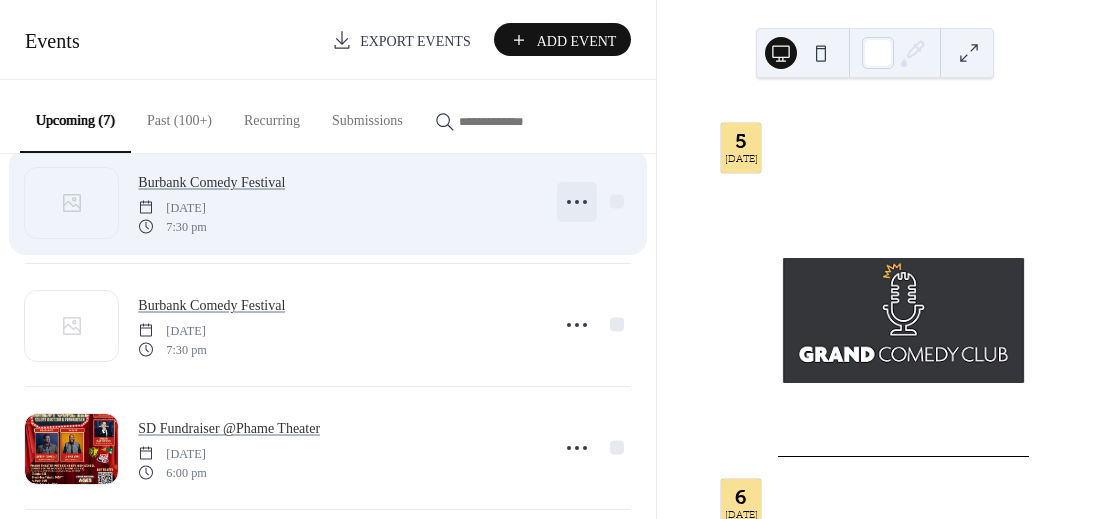click 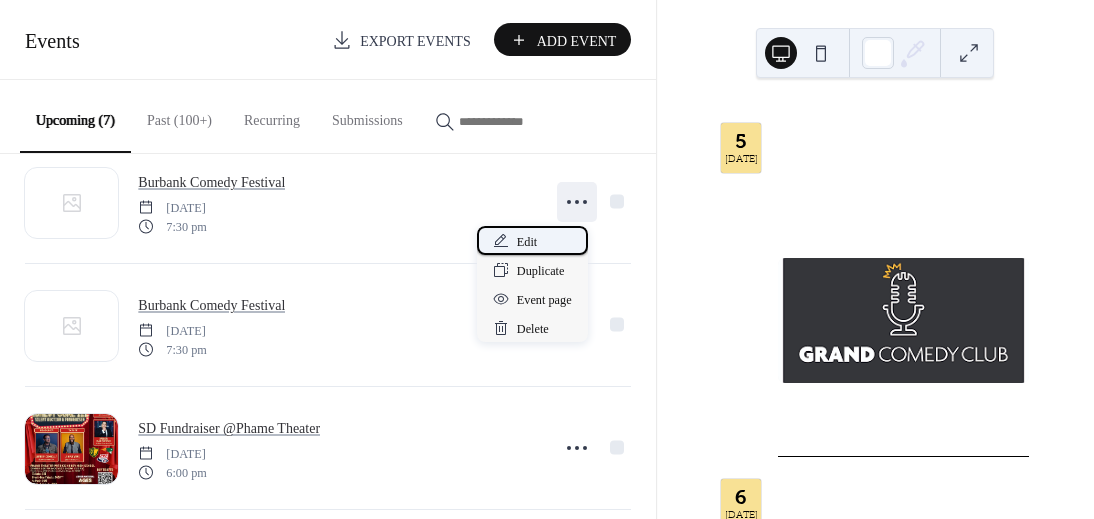 click on "Edit" at bounding box center [527, 242] 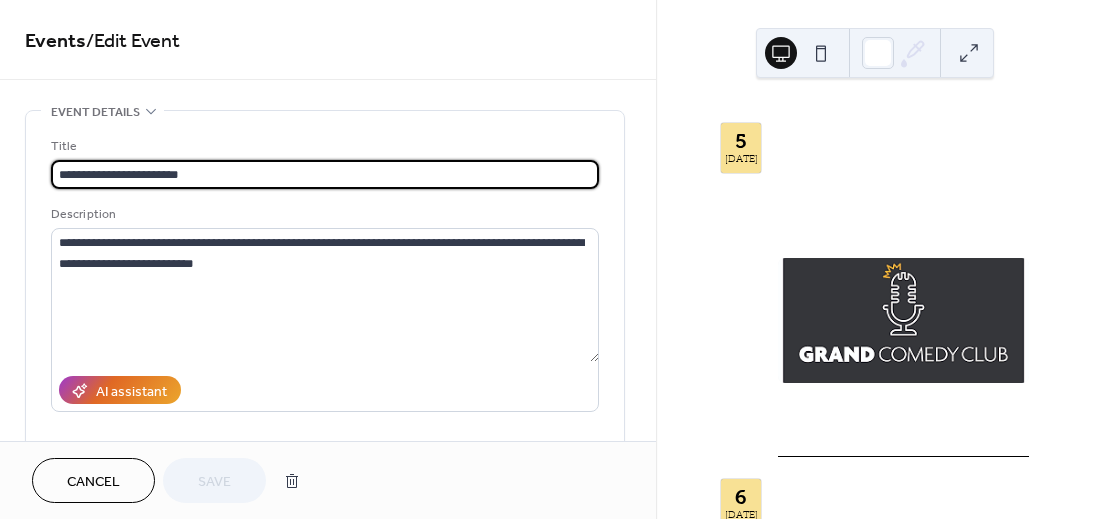 click on "**********" at bounding box center [328, 839] 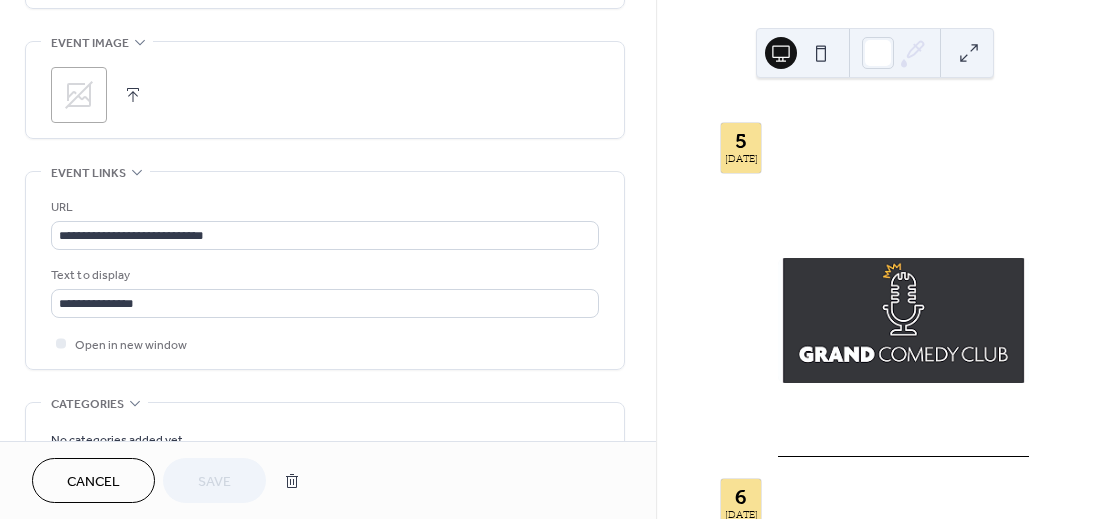 scroll, scrollTop: 985, scrollLeft: 0, axis: vertical 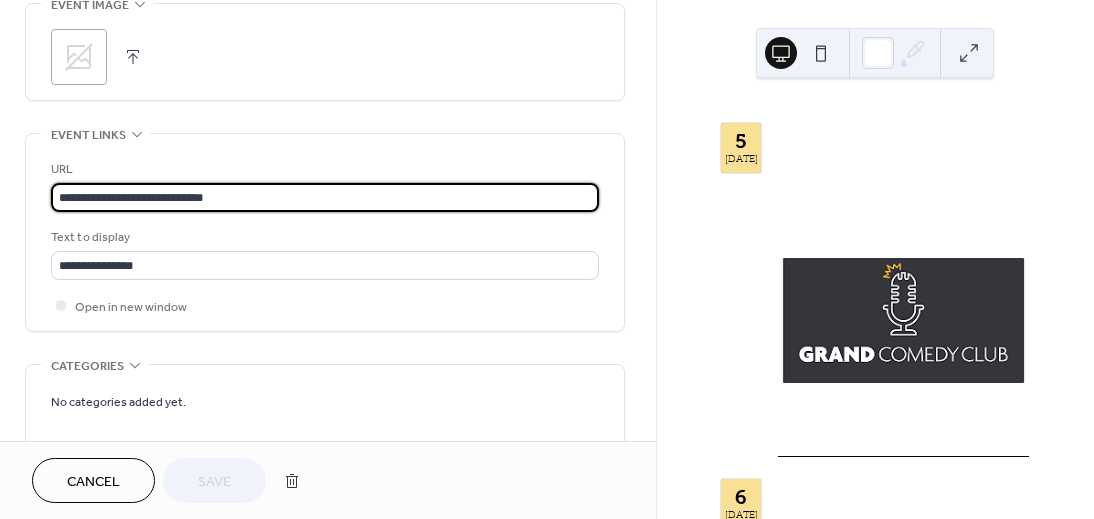 click on "**********" at bounding box center [325, 197] 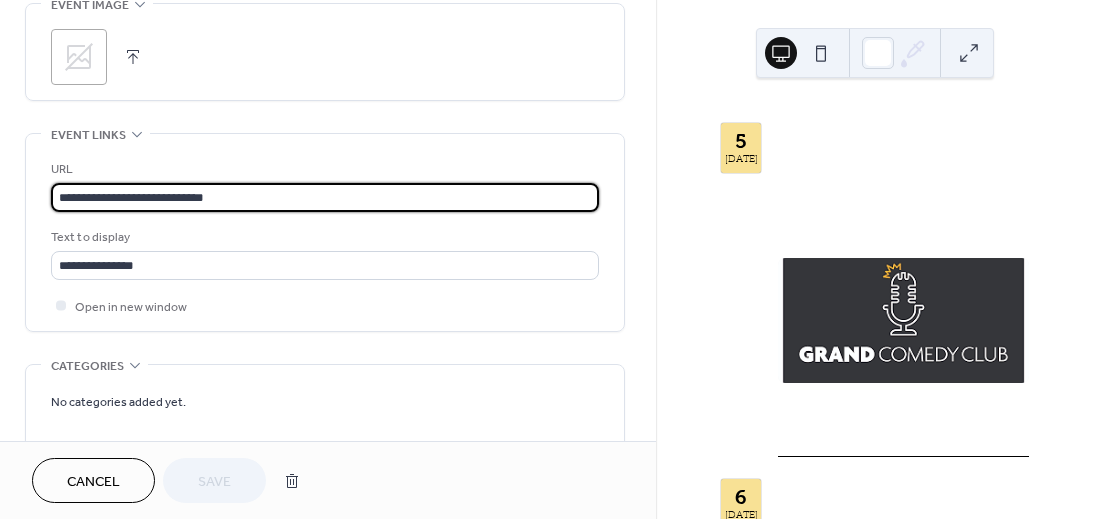 drag, startPoint x: 263, startPoint y: 203, endPoint x: 51, endPoint y: 202, distance: 212.00237 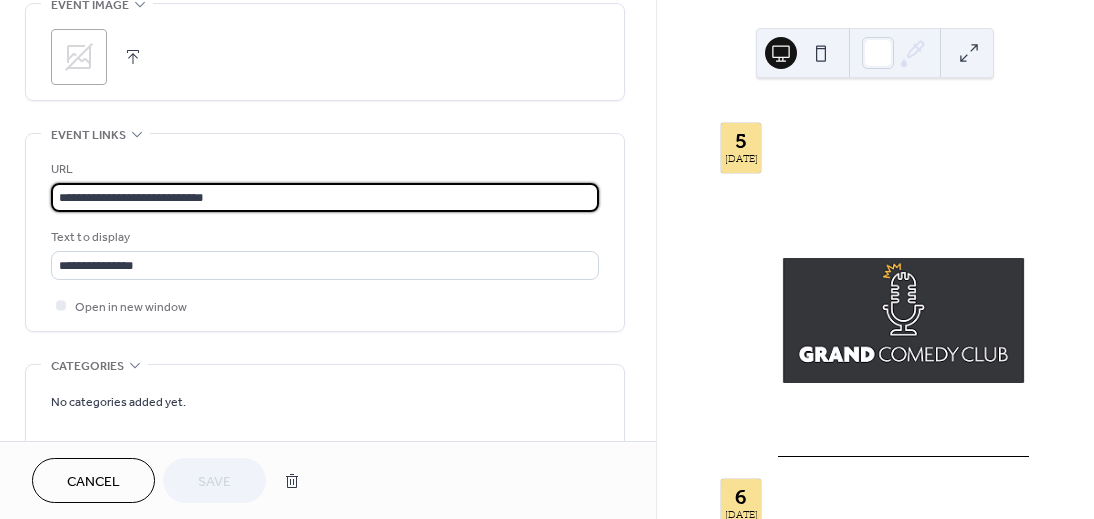 click on "**********" at bounding box center (325, 197) 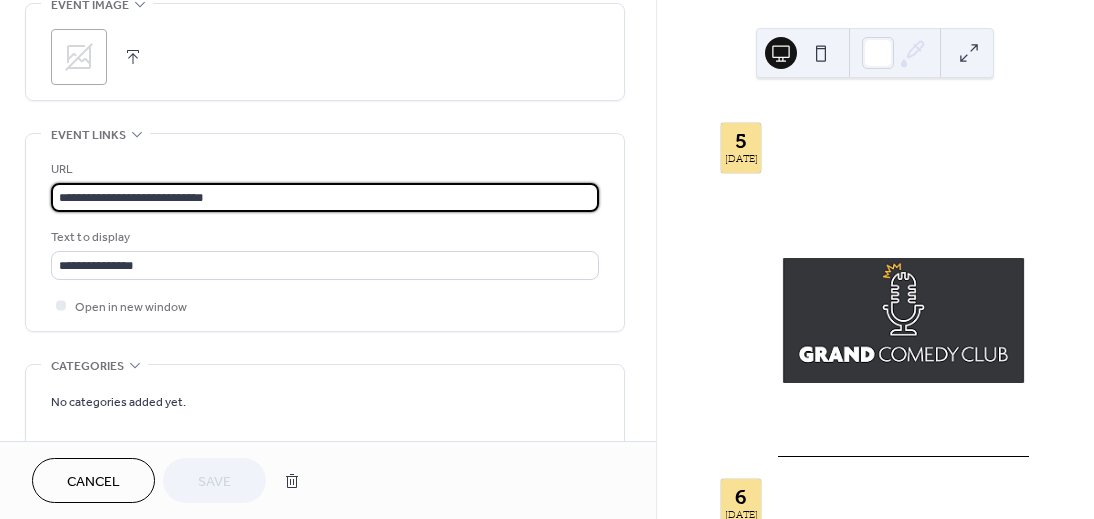 paste on "**********" 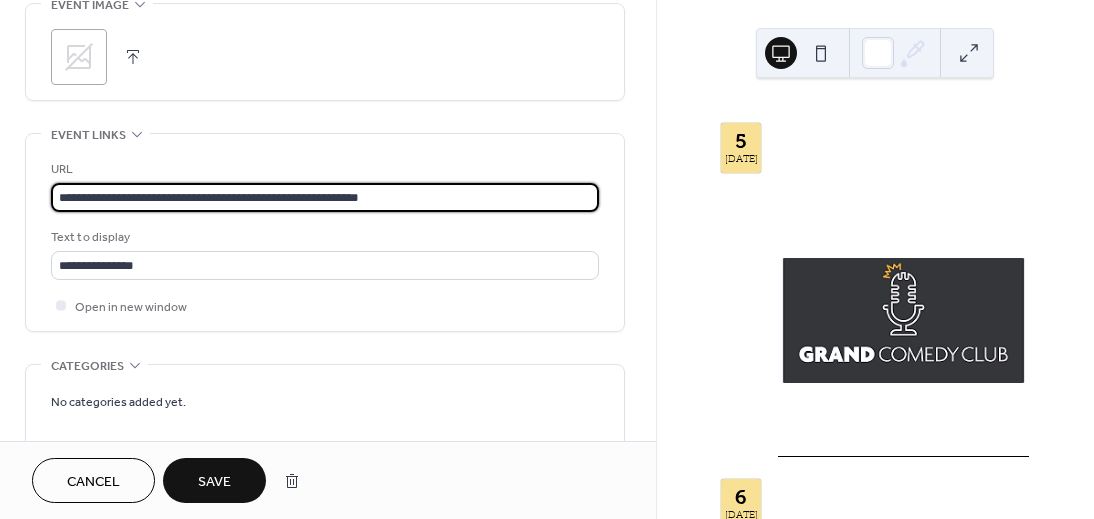 type on "**********" 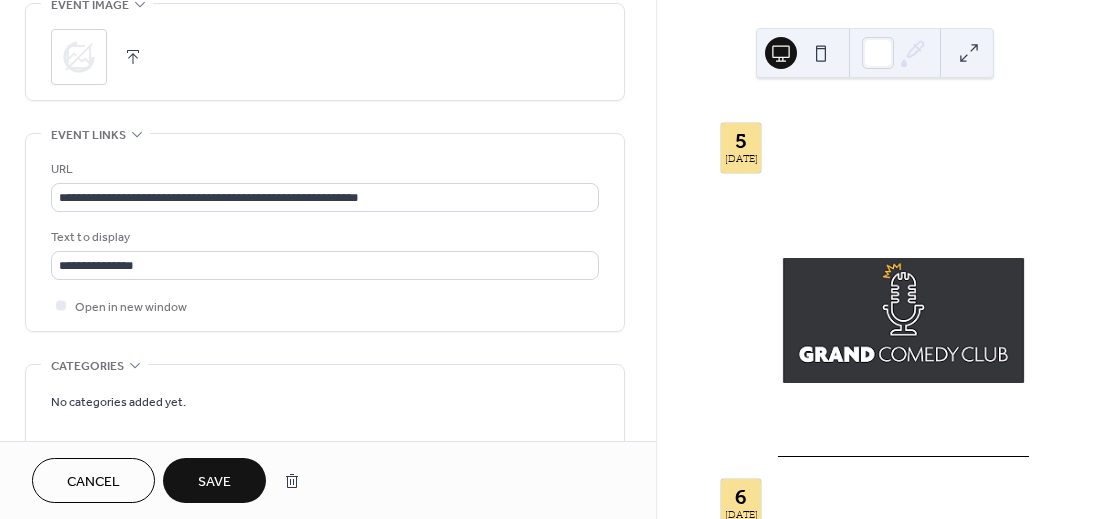 scroll, scrollTop: 1088, scrollLeft: 0, axis: vertical 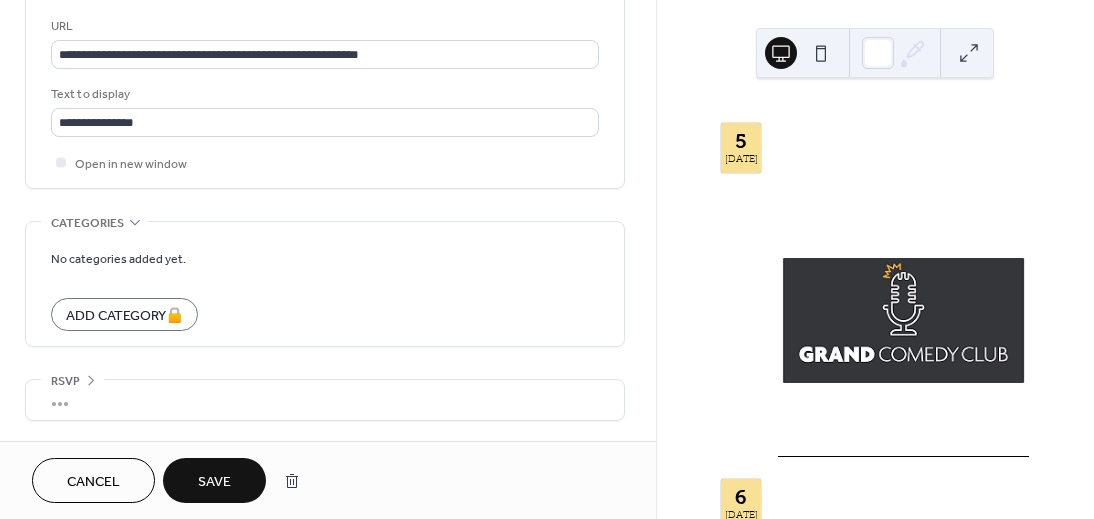 click on "Save" at bounding box center (214, 482) 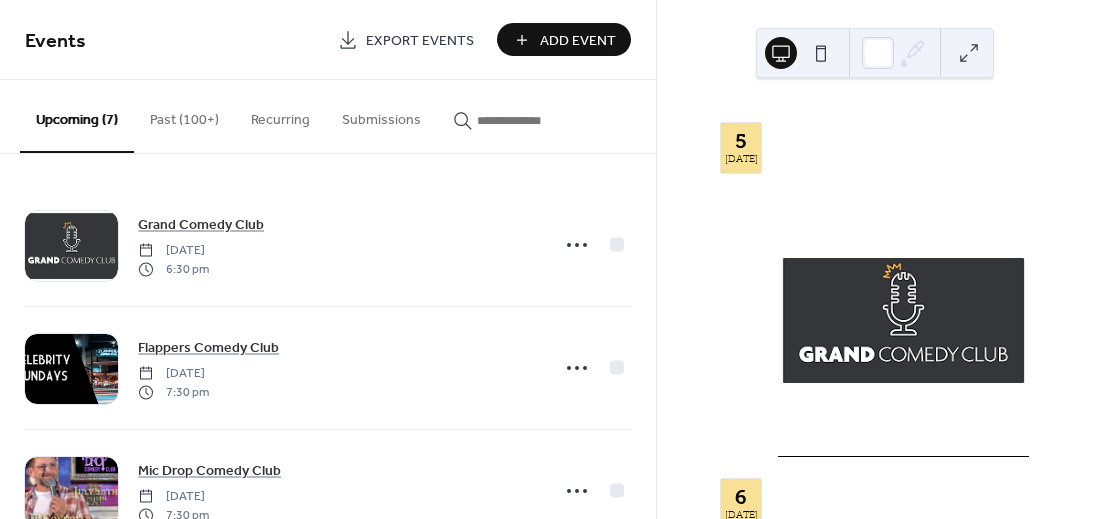 click on "Grand Comedy Club Saturday, July 5, 2025 6:30 pm Flappers Comedy Club Sunday, July 6, 2025 7:30 pm Mic Drop Comedy Club Sunday, July 20, 2025 7:30 pm Burbank Comedy Festival  Wednesday, August 13, 2025 7:30 pm Burbank Comedy Festival Thursday, August 14, 2025 7:30 pm SD Fundraiser @Phame Theater Saturday, September 6, 2025 6:00 pm "Laughs for Leathernecks" @Irvine Improv Monday, October 6, 2025 7:00 pm" at bounding box center [328, 336] 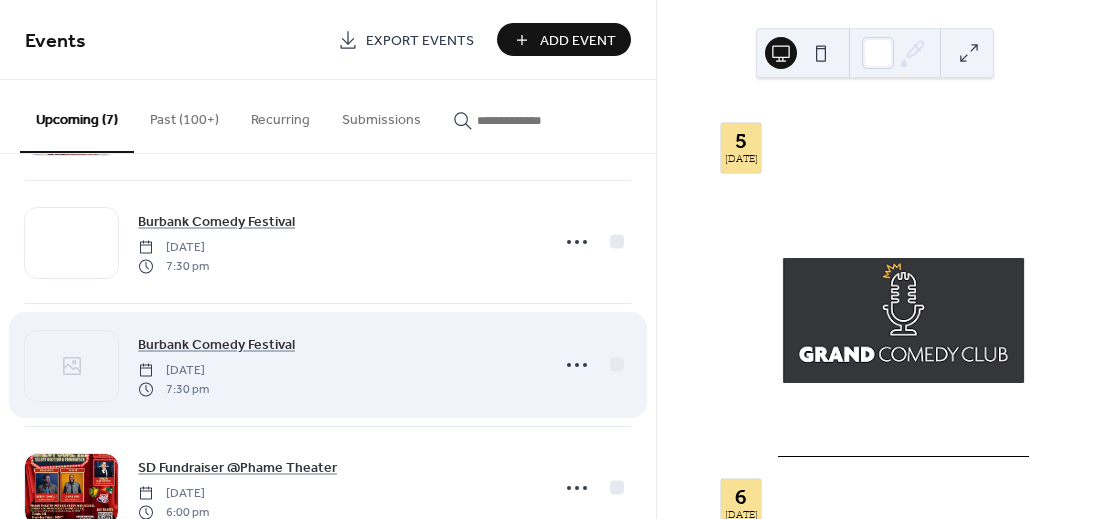 scroll, scrollTop: 412, scrollLeft: 0, axis: vertical 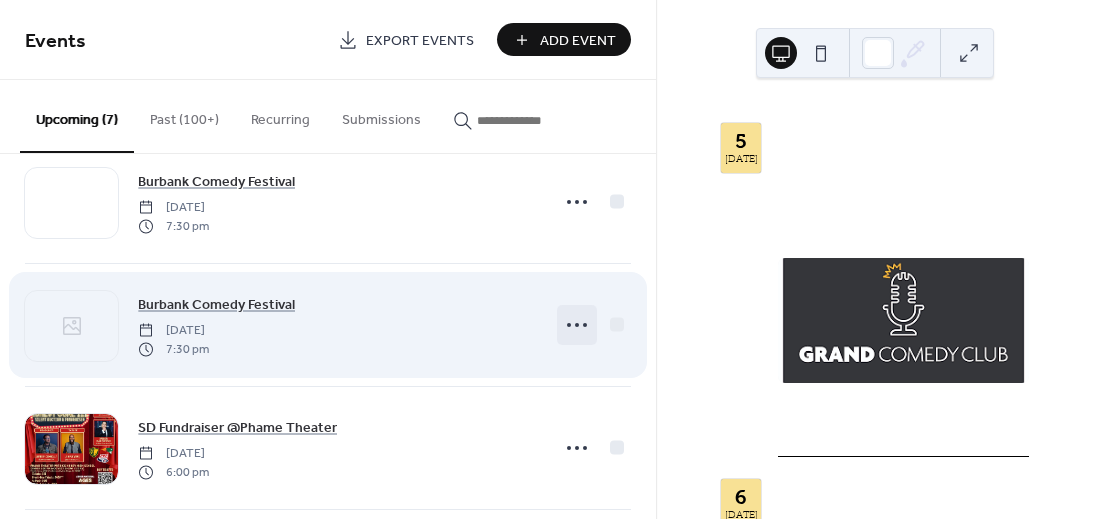 click 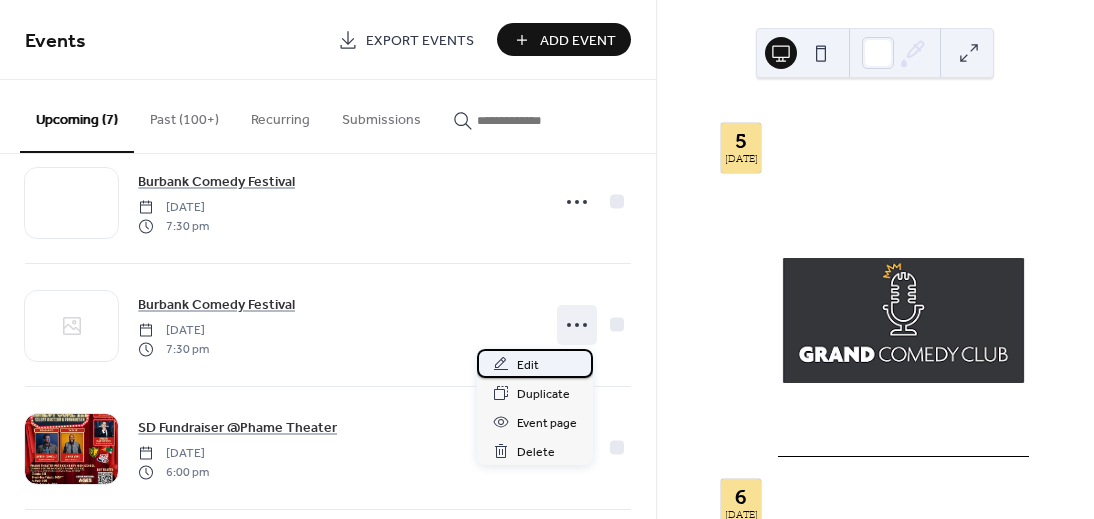 click on "Edit" at bounding box center (528, 365) 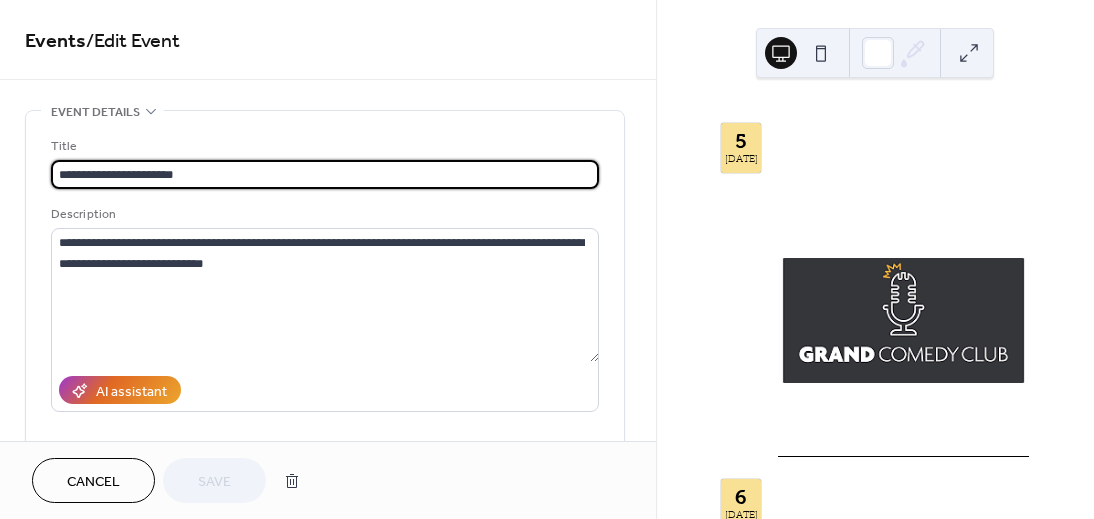 click on "**********" at bounding box center (328, 839) 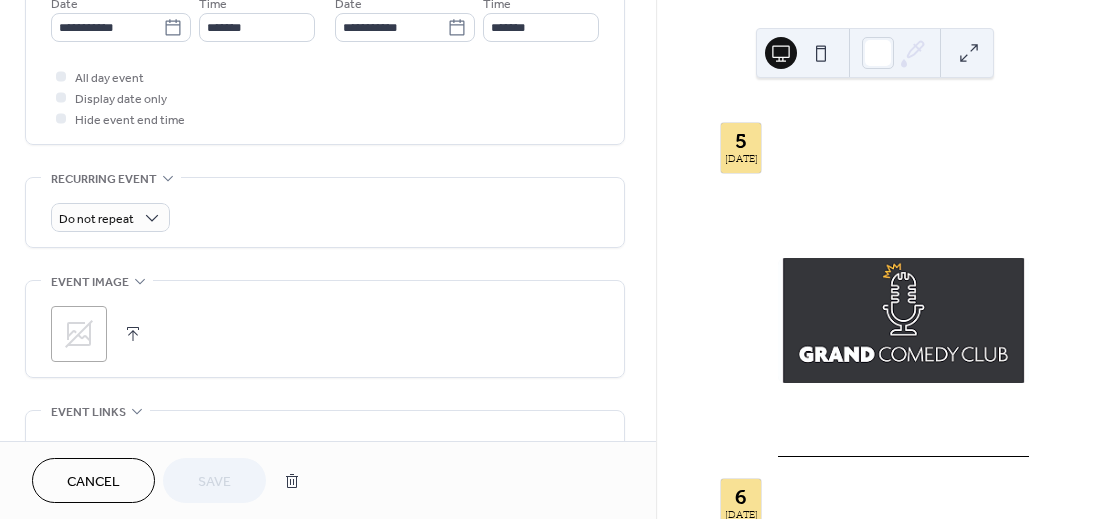 scroll, scrollTop: 765, scrollLeft: 0, axis: vertical 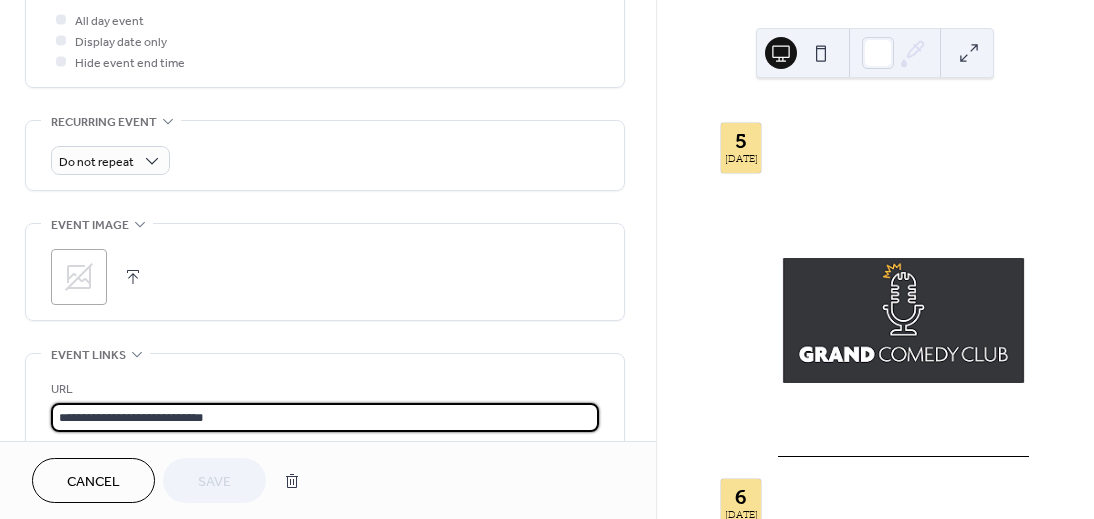 drag, startPoint x: 248, startPoint y: 423, endPoint x: 48, endPoint y: 426, distance: 200.02249 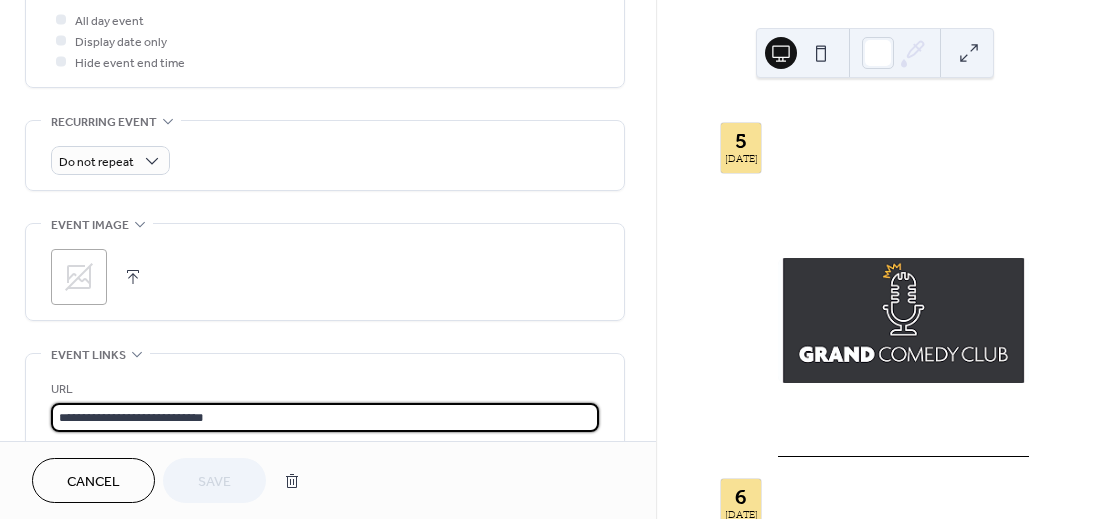 click on "**********" at bounding box center [325, 452] 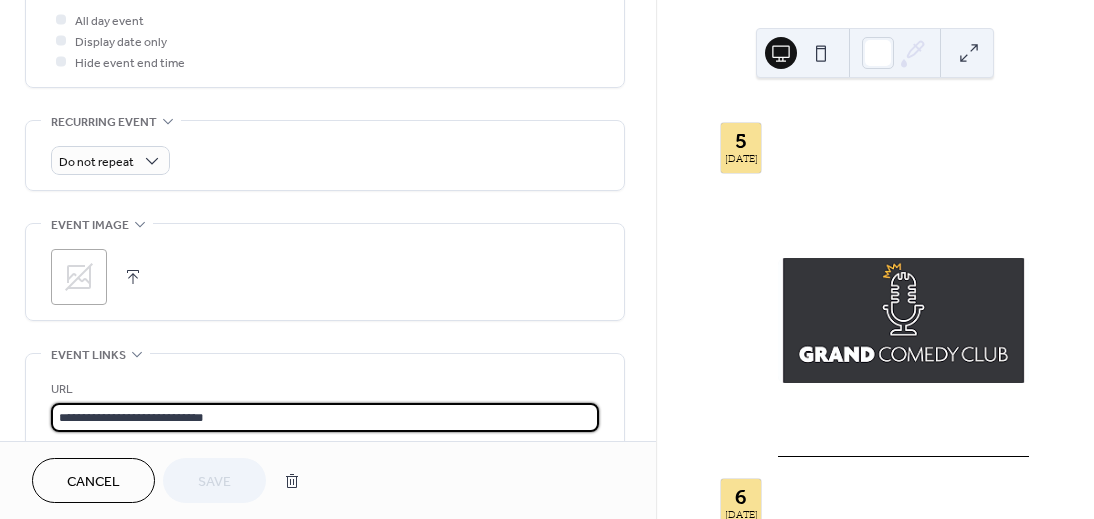 paste on "**********" 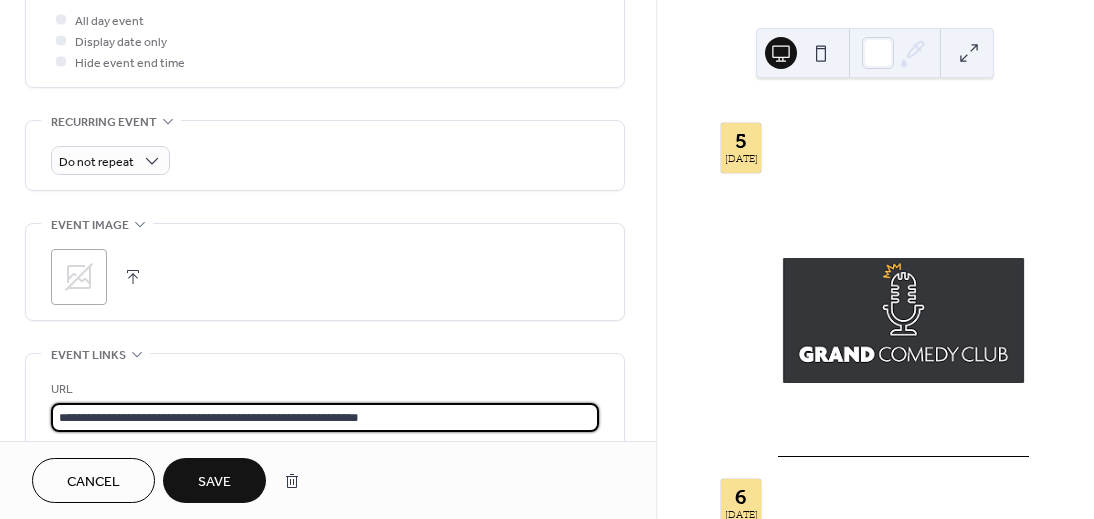 type on "**********" 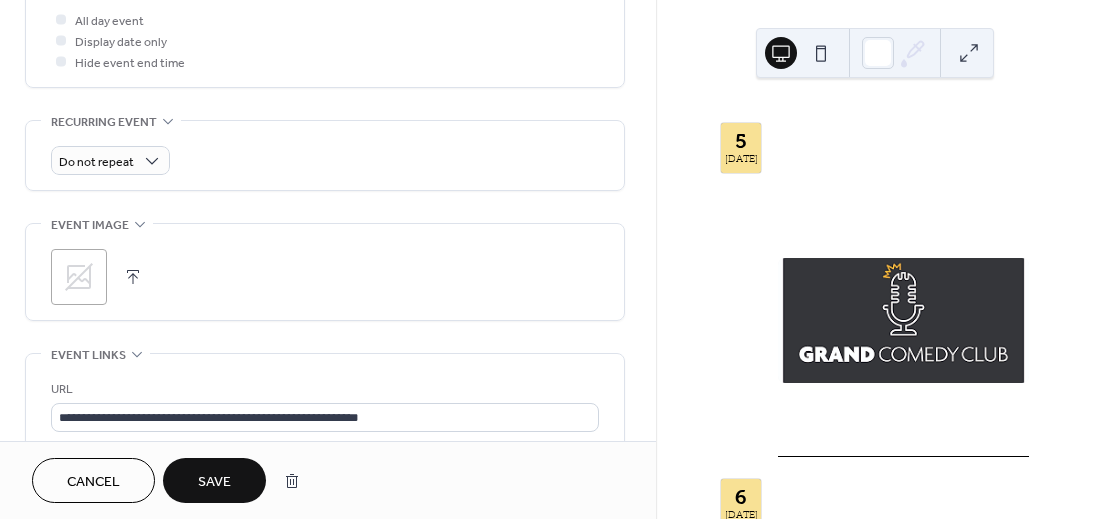 click on "**********" at bounding box center [328, 74] 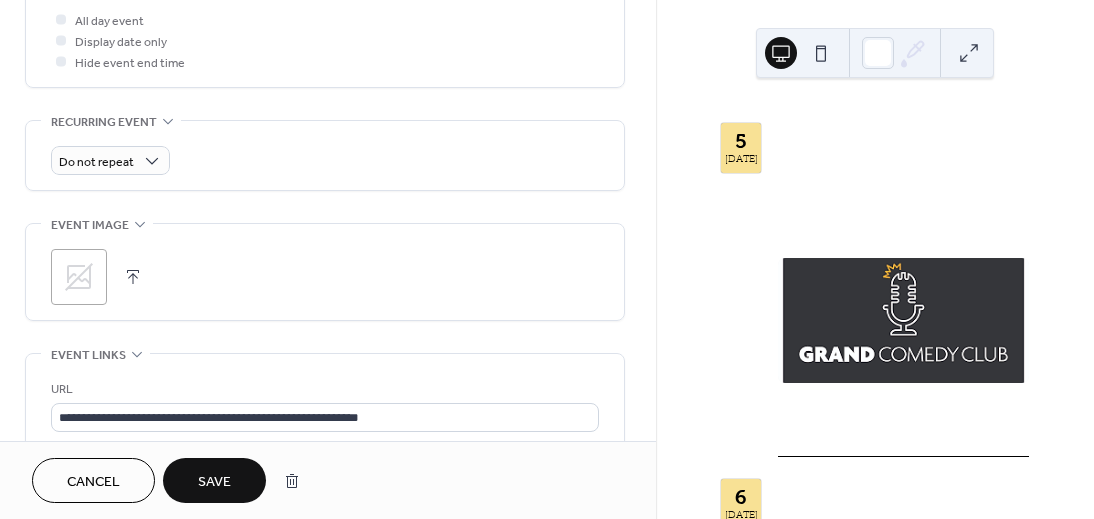scroll, scrollTop: 1039, scrollLeft: 0, axis: vertical 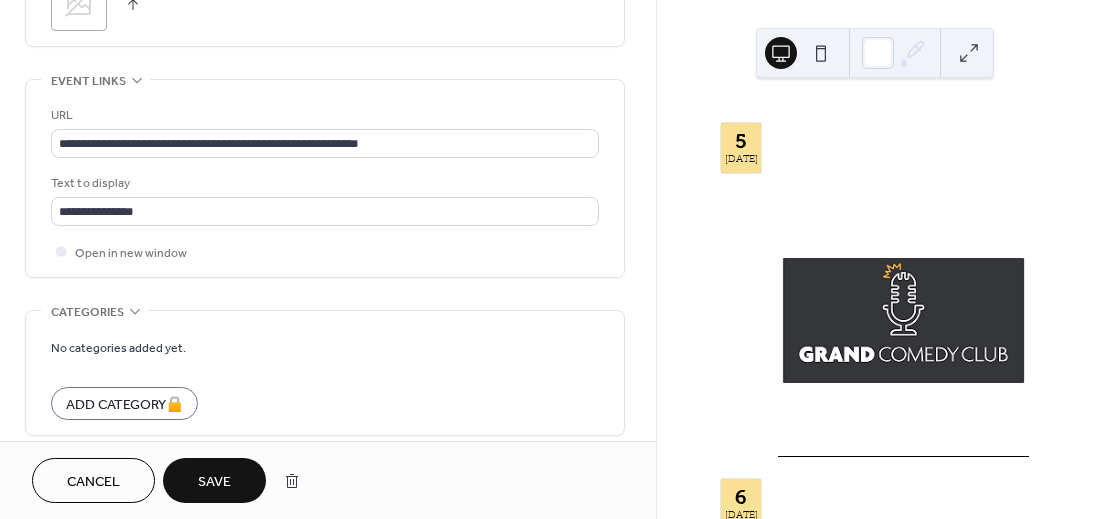 drag, startPoint x: 650, startPoint y: 303, endPoint x: 650, endPoint y: 252, distance: 51 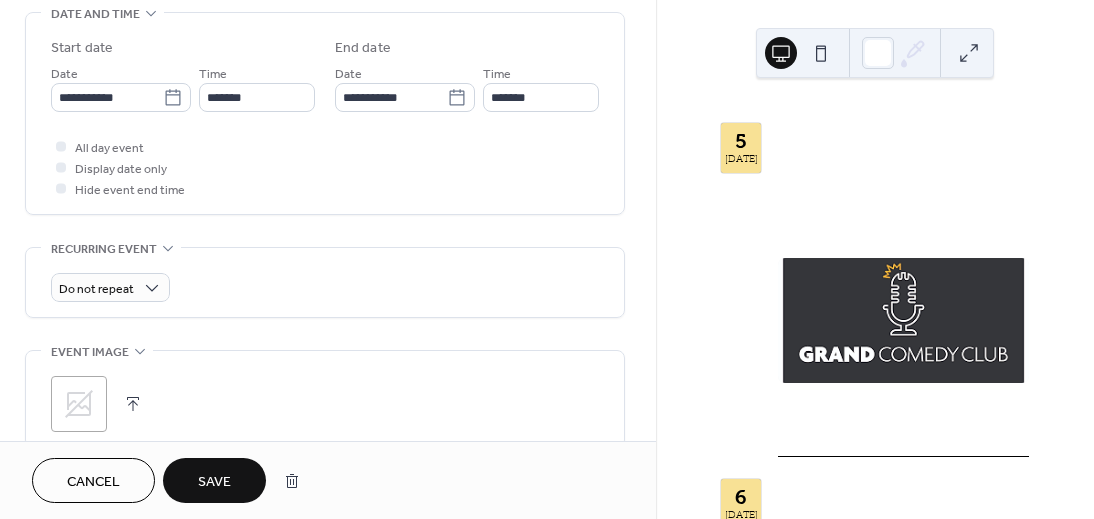 click 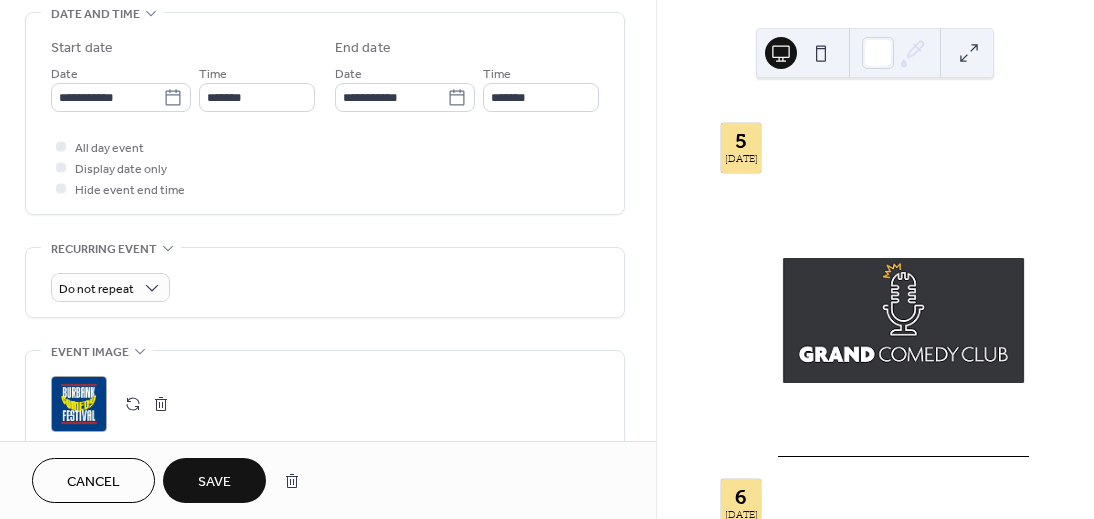 click on "Save" at bounding box center (214, 482) 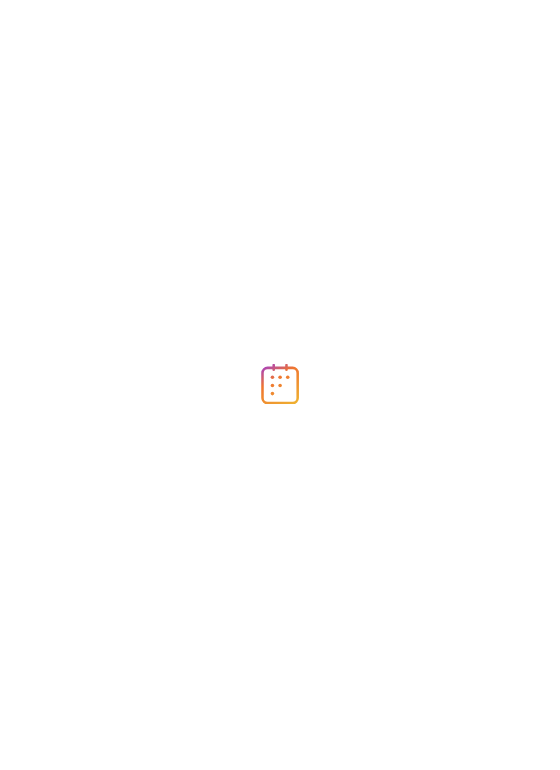 scroll, scrollTop: 0, scrollLeft: 0, axis: both 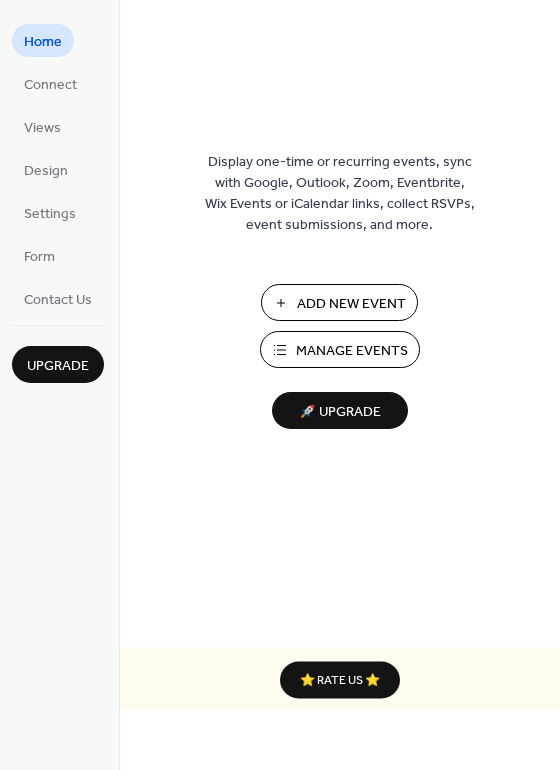 click on "Manage Events" at bounding box center [352, 351] 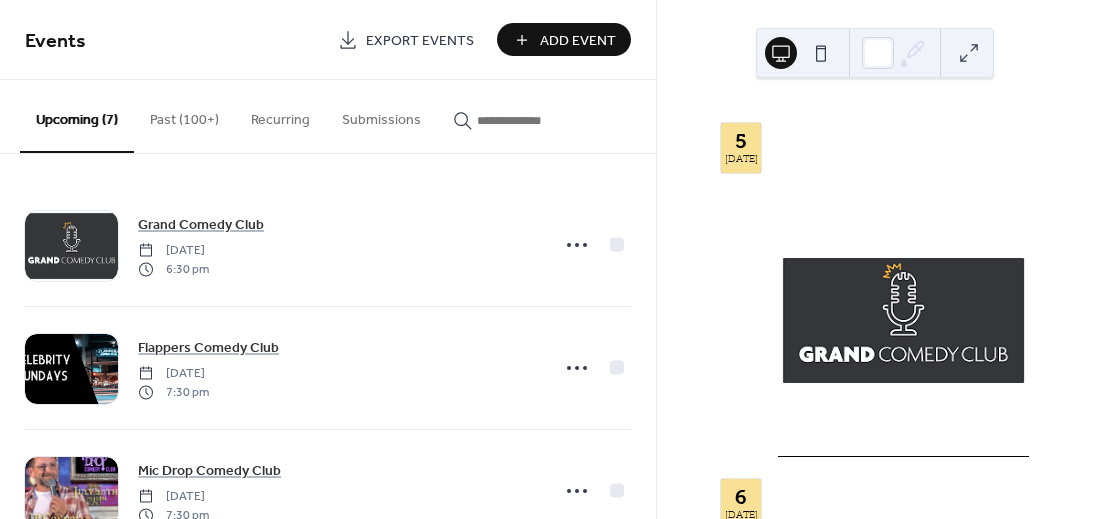 scroll, scrollTop: 0, scrollLeft: 0, axis: both 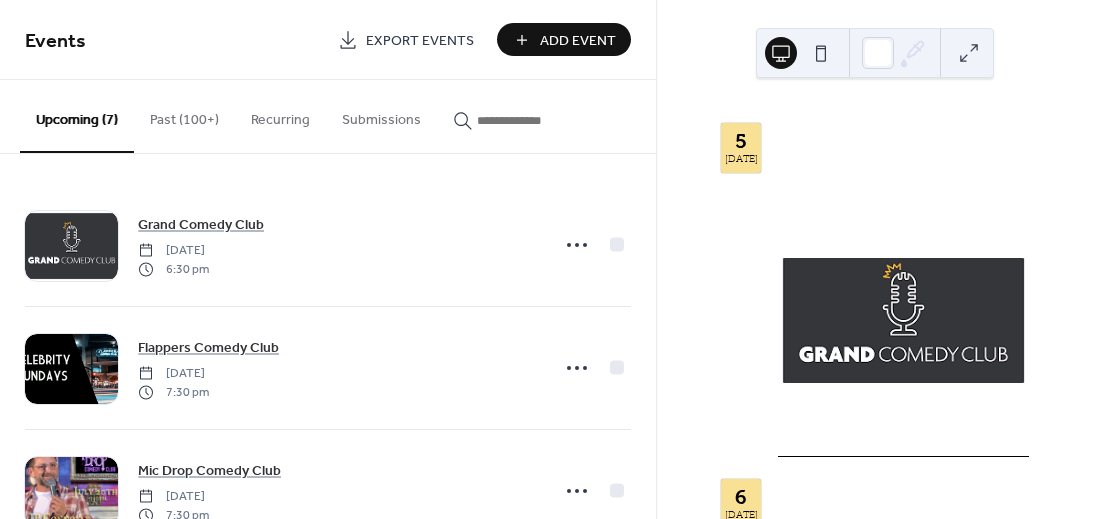 click on "Grand Comedy Club [DATE] 6:30 pm Flappers Comedy Club [DATE] 7:30 pm Mic Drop Comedy Club [DATE] 7:30 pm Burbank Comedy Festival  [DATE] 7:30 pm Burbank Comedy Festival [DATE] 7:30 pm SD Fundraiser @Phame Theater [DATE] 6:00 pm "Laughs for Leathernecks" @Irvine Improv [DATE] 7:00 pm" at bounding box center [328, 336] 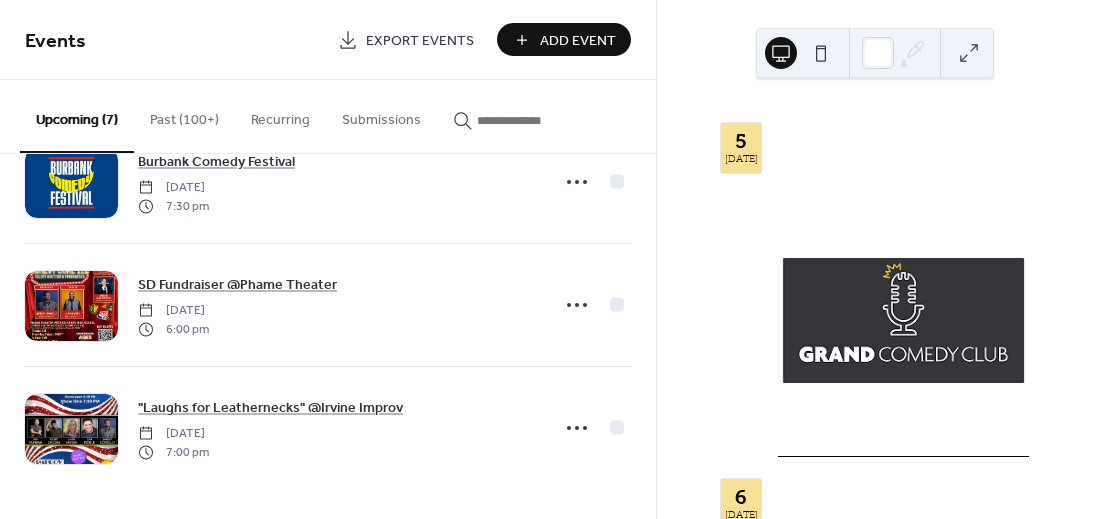 scroll, scrollTop: 233, scrollLeft: 0, axis: vertical 